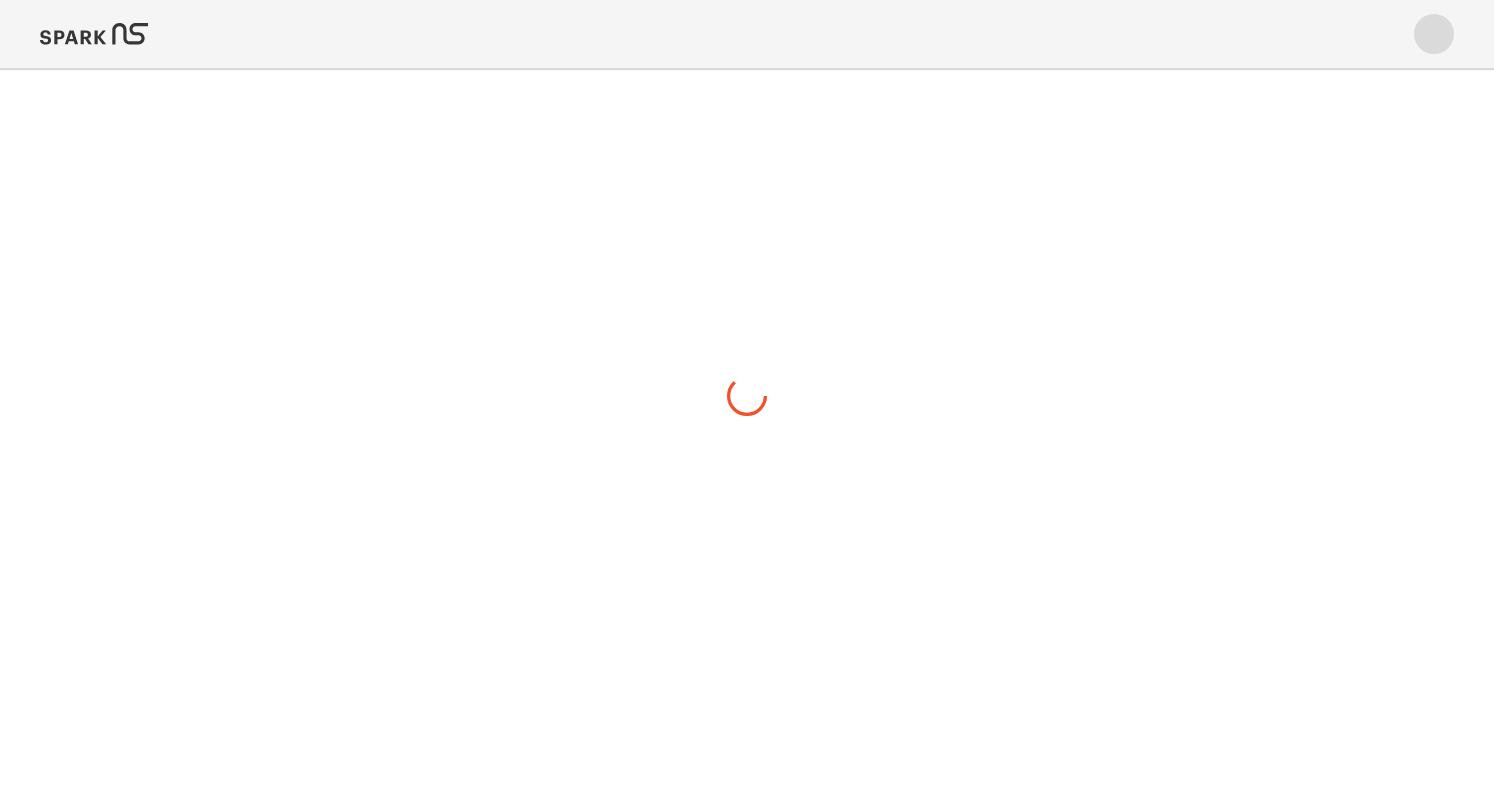 scroll, scrollTop: 0, scrollLeft: 0, axis: both 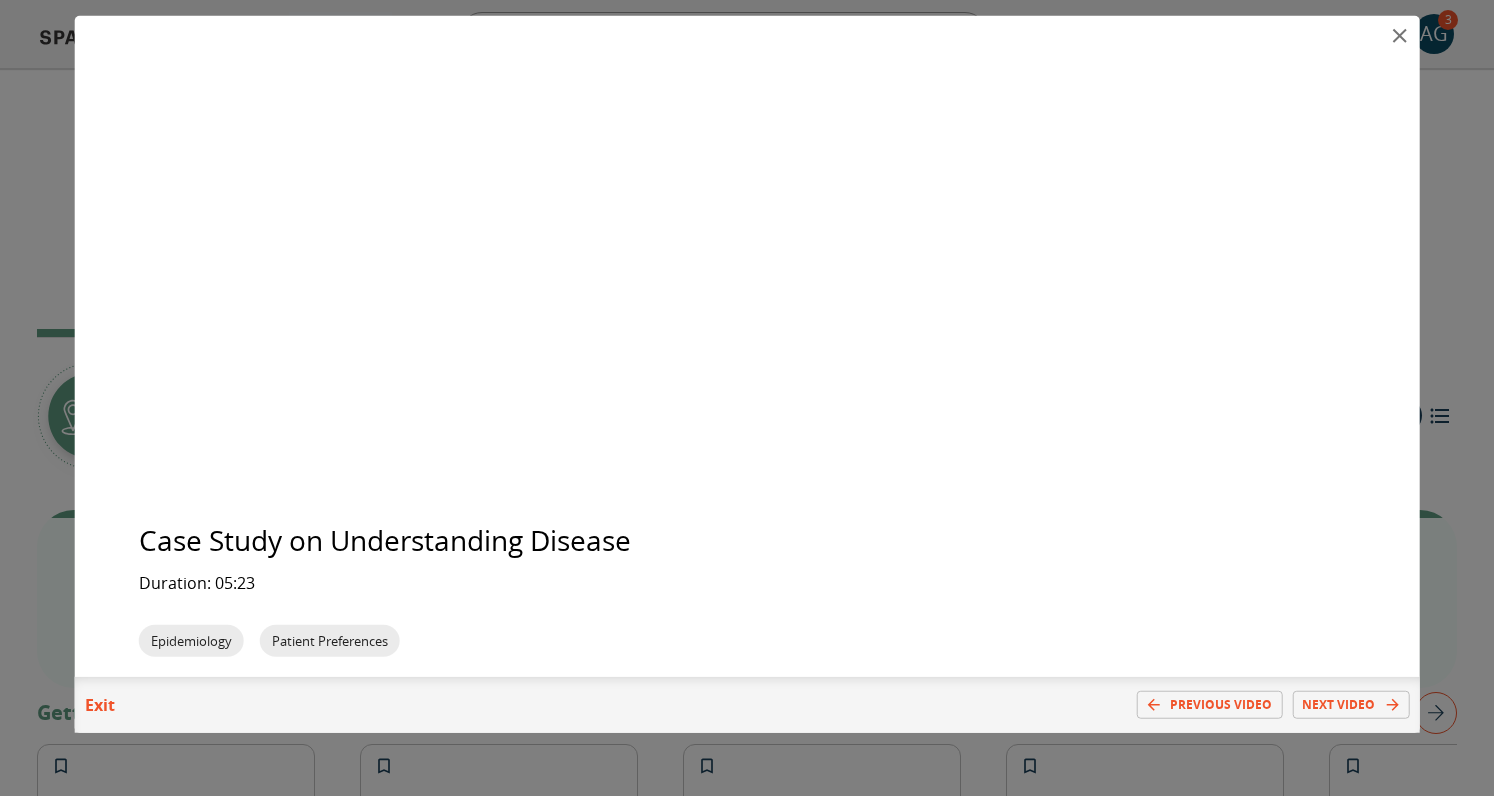 click 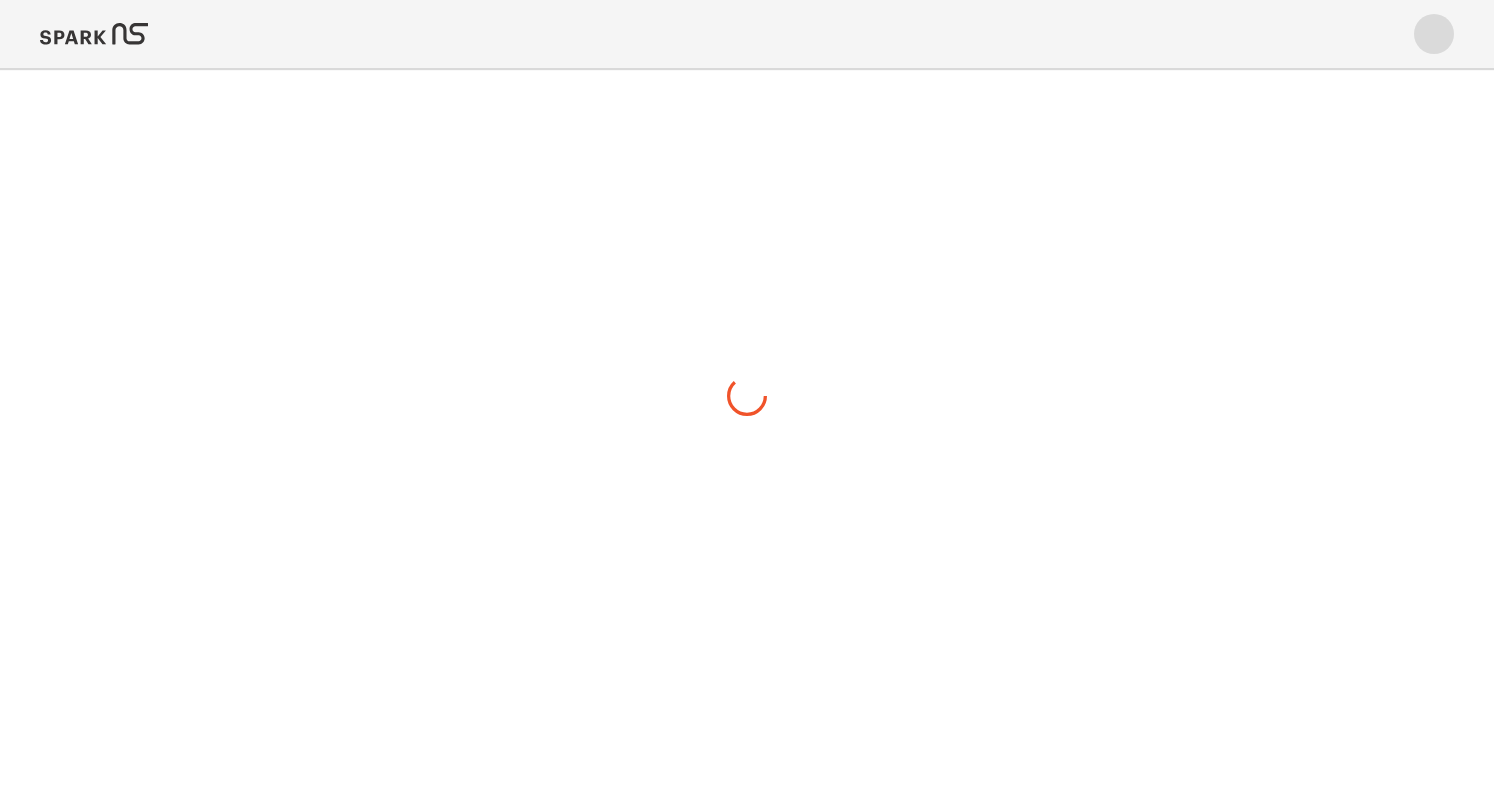 scroll, scrollTop: 0, scrollLeft: 0, axis: both 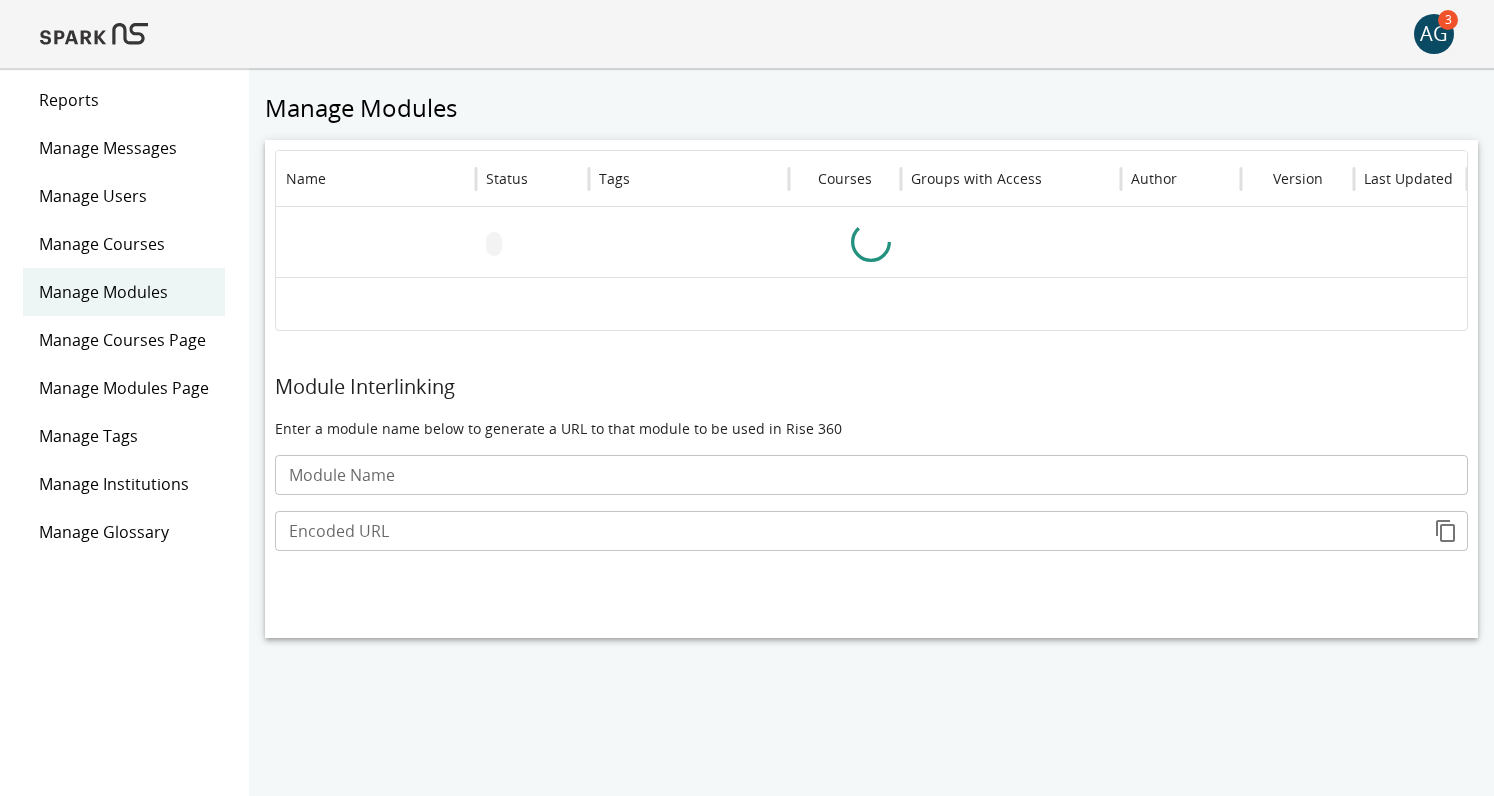 click on "Reports" at bounding box center [124, 100] 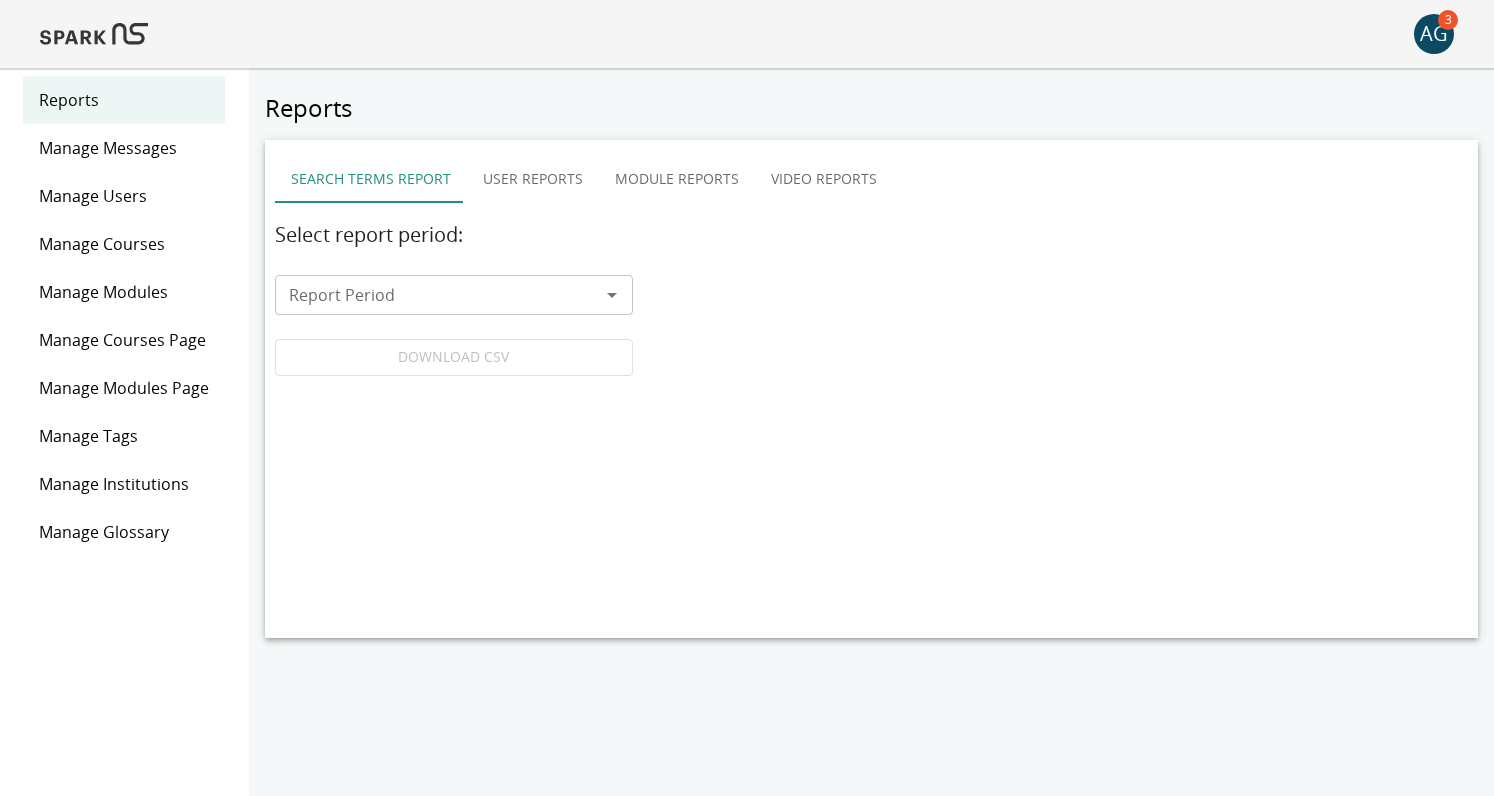 click on "Module Reports" at bounding box center [677, 179] 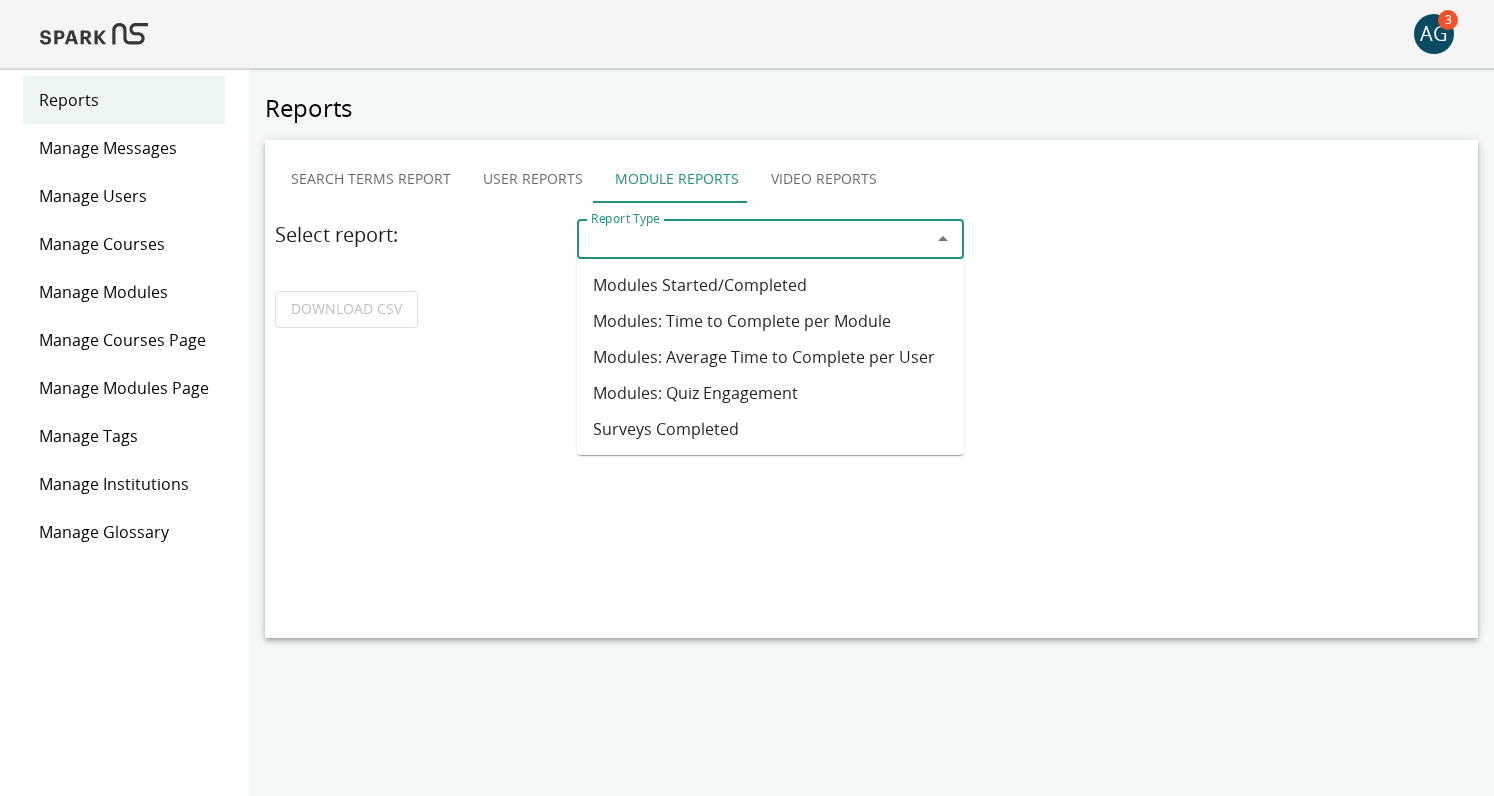 click on "Report Type" at bounding box center (754, 239) 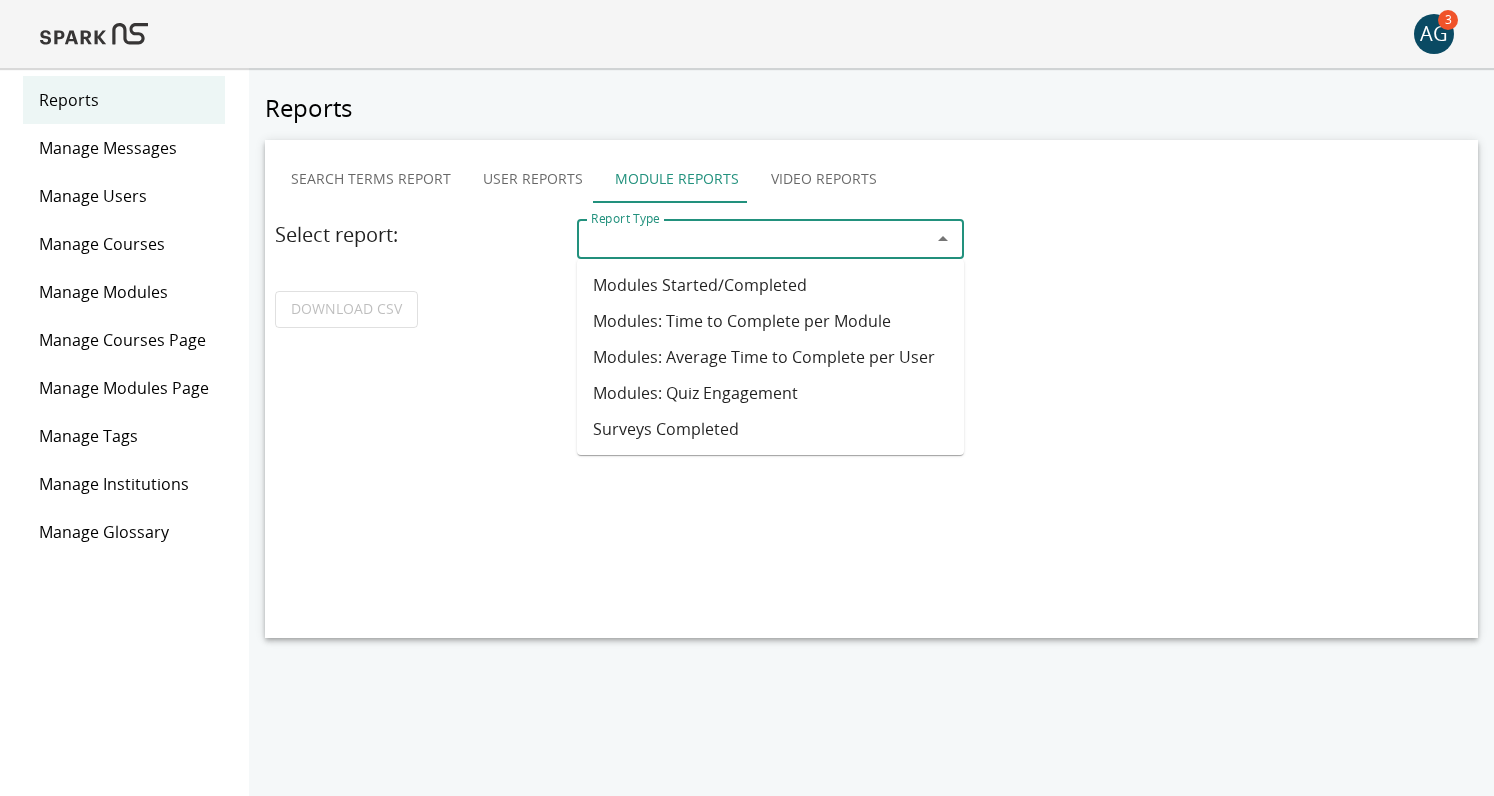 click on "Modules: Average Time to Complete per User" at bounding box center (770, 357) 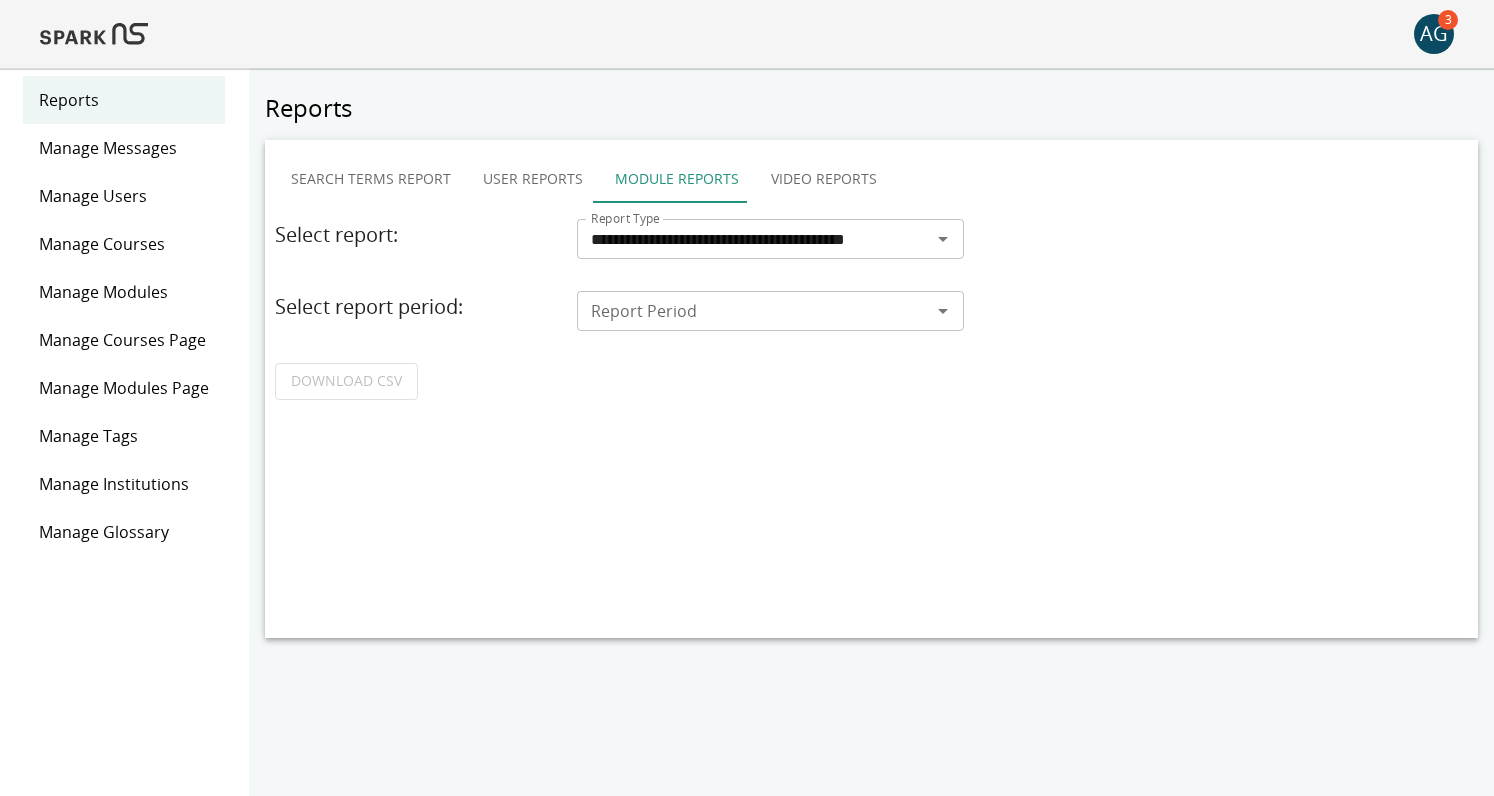 click on "Report Period" at bounding box center [754, 311] 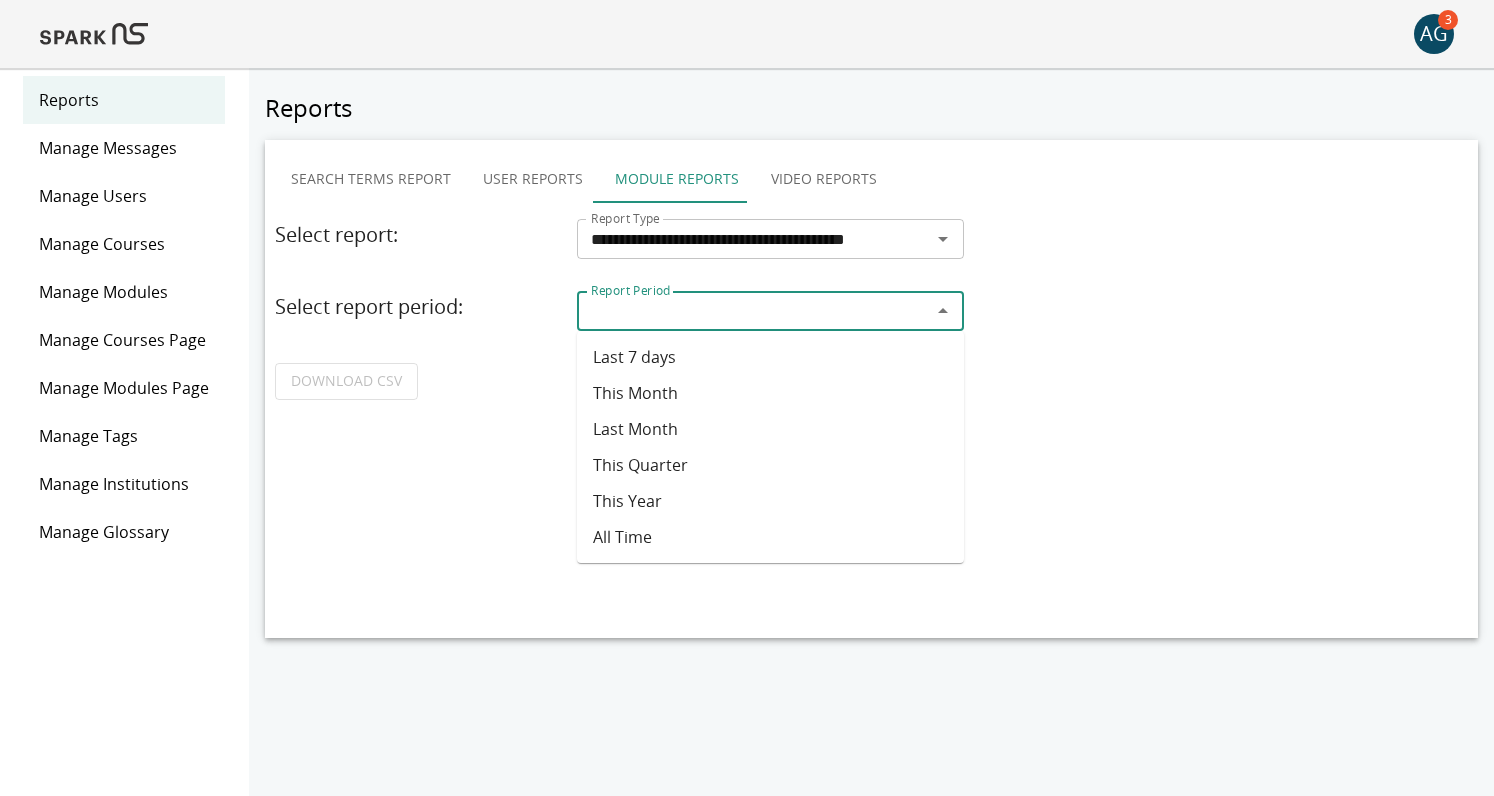 click on "Last Month" at bounding box center (770, 429) 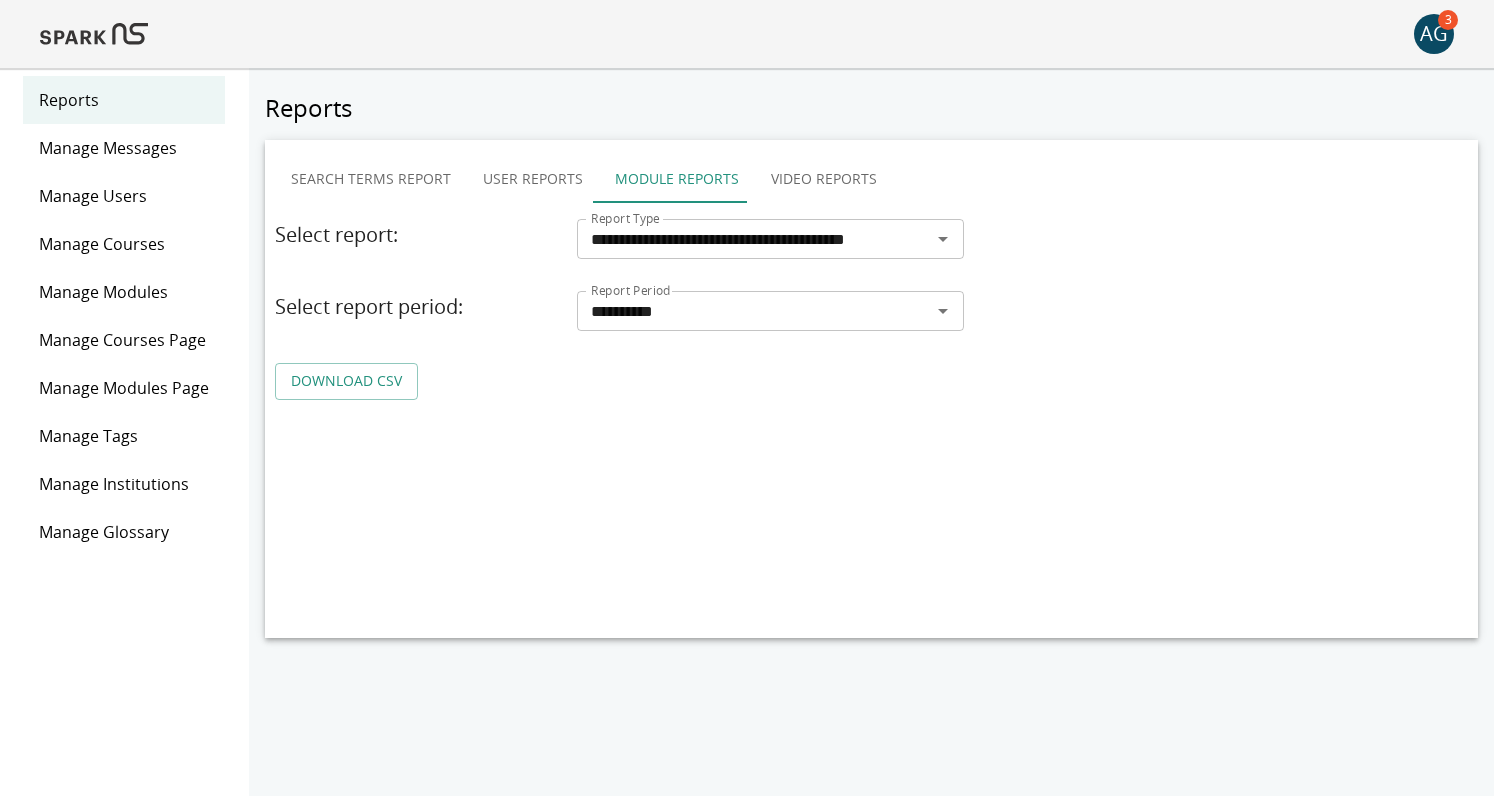 click on "DOWNLOAD CSV" at bounding box center (346, 381) 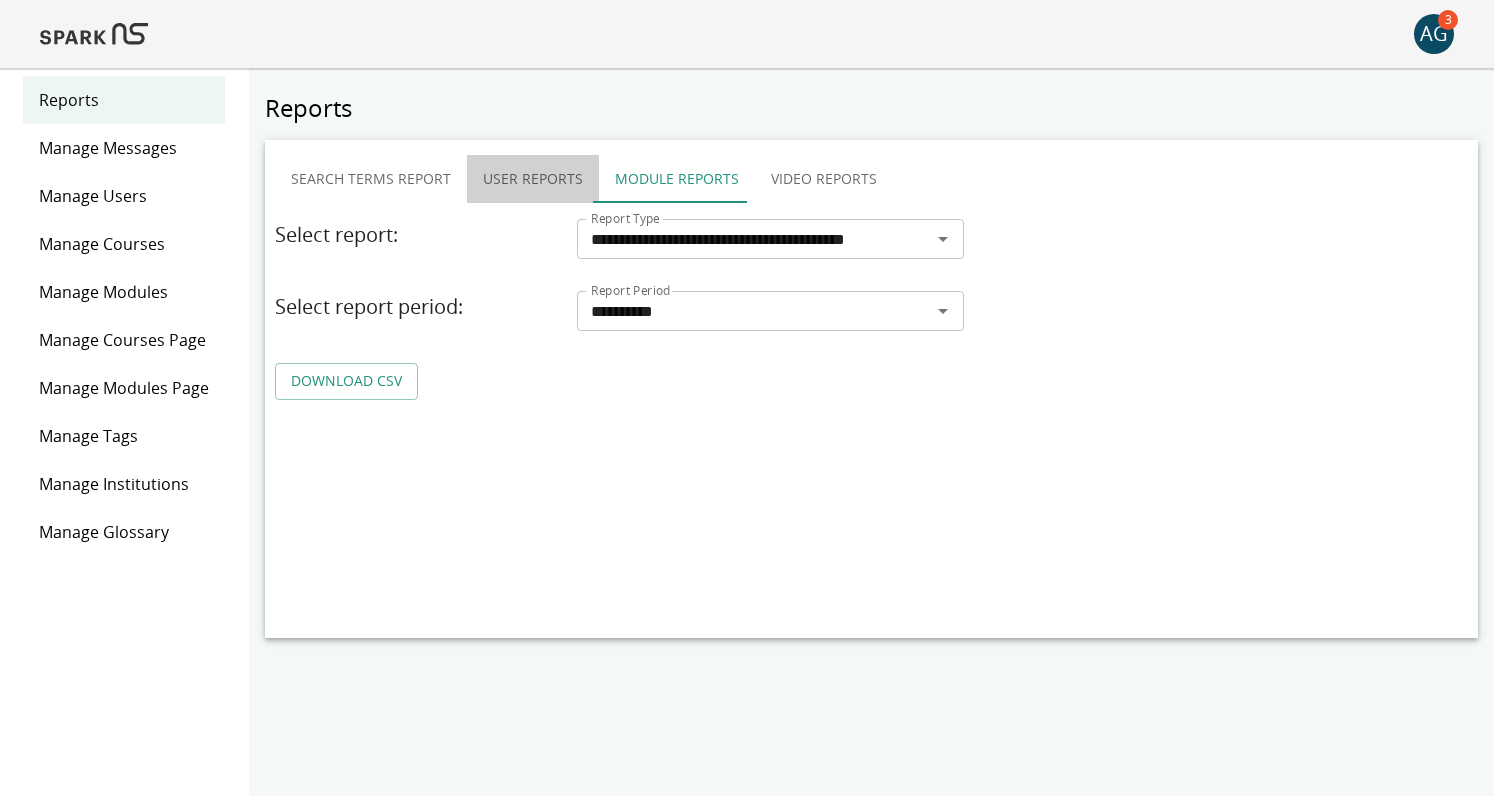 click on "User Reports" at bounding box center (533, 179) 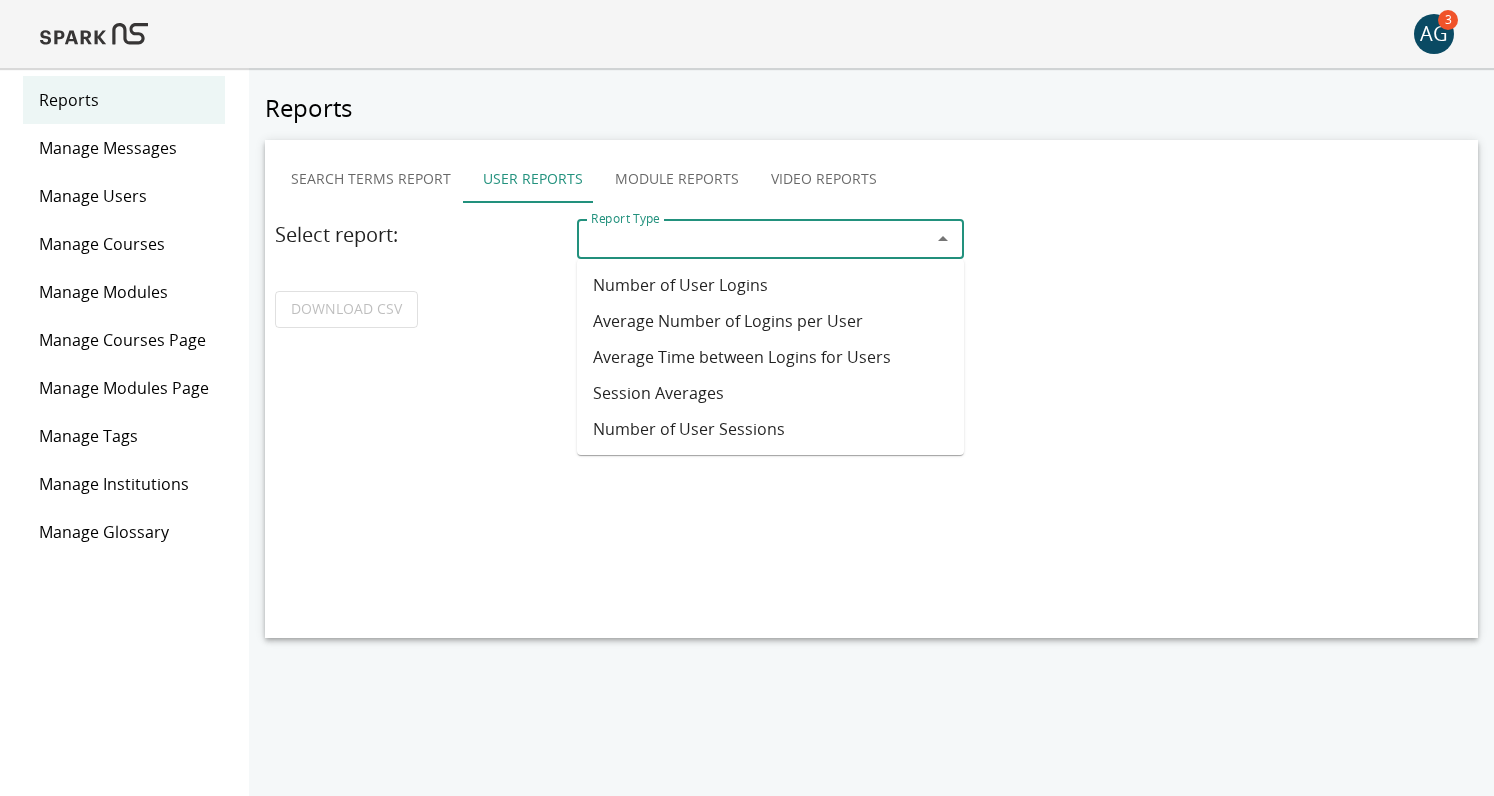 click on "Report Type" at bounding box center [754, 239] 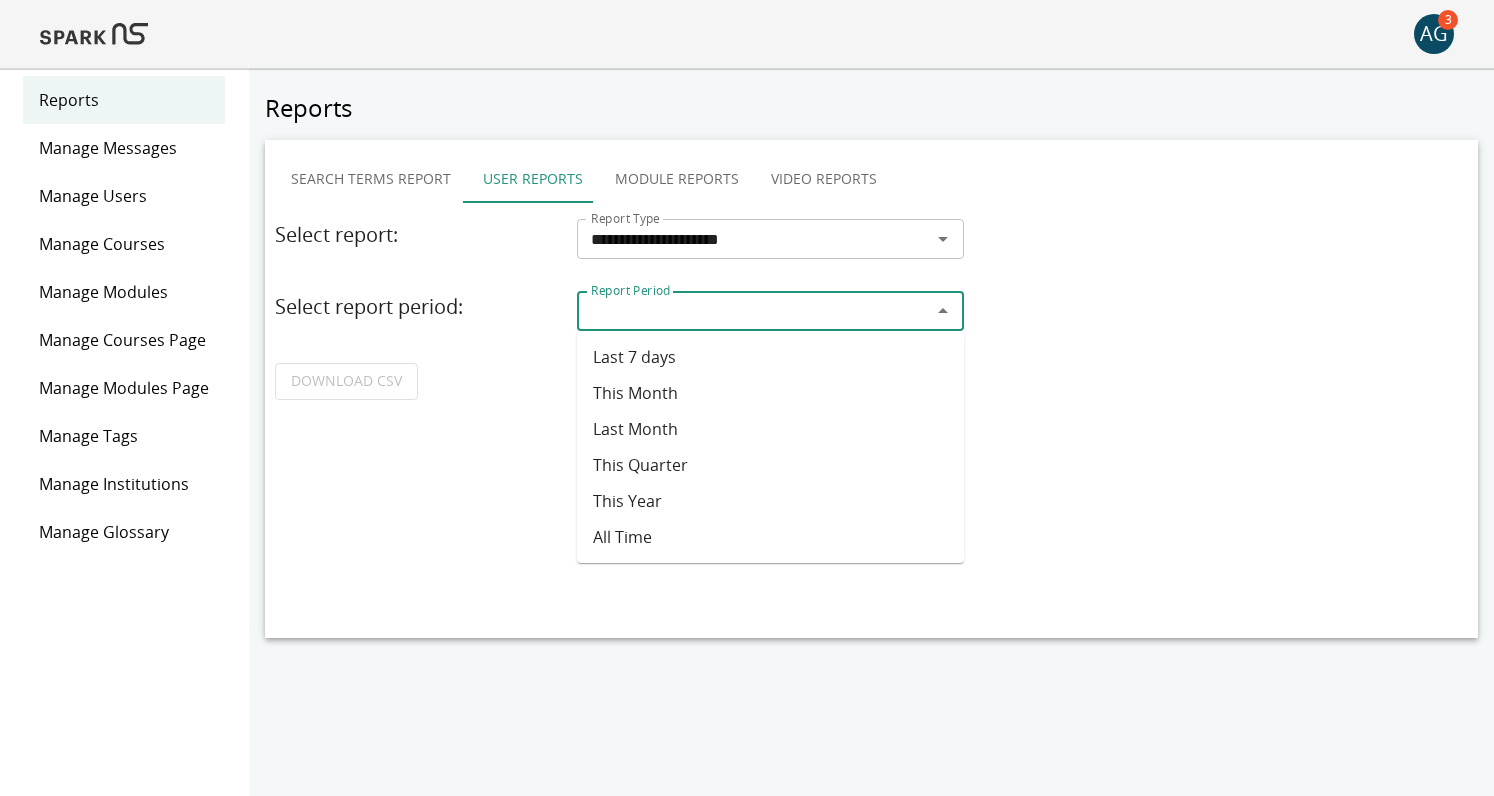 click on "Report Period" at bounding box center (754, 311) 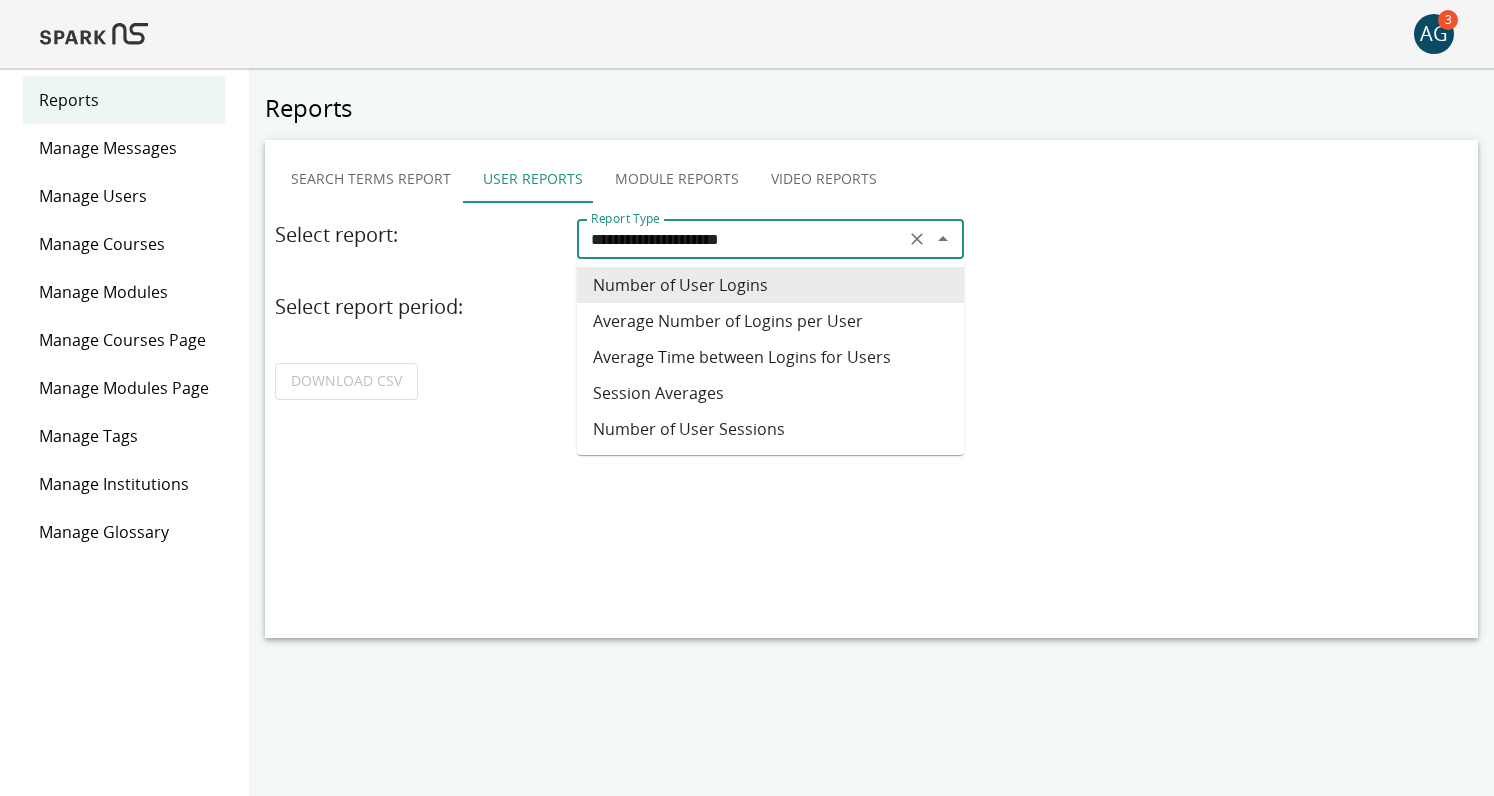 click on "**********" at bounding box center [741, 239] 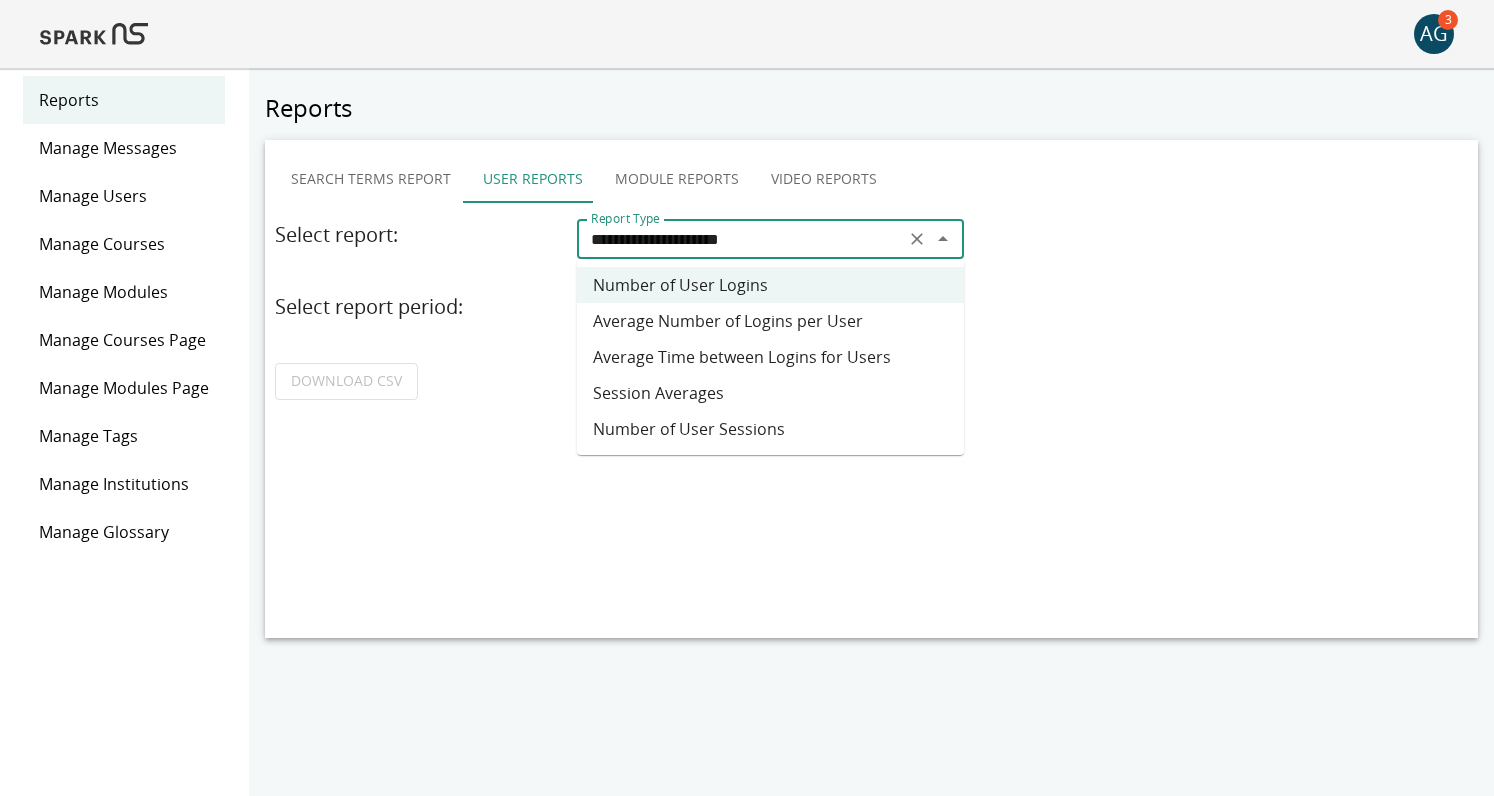 click on "Session Averages" at bounding box center [770, 393] 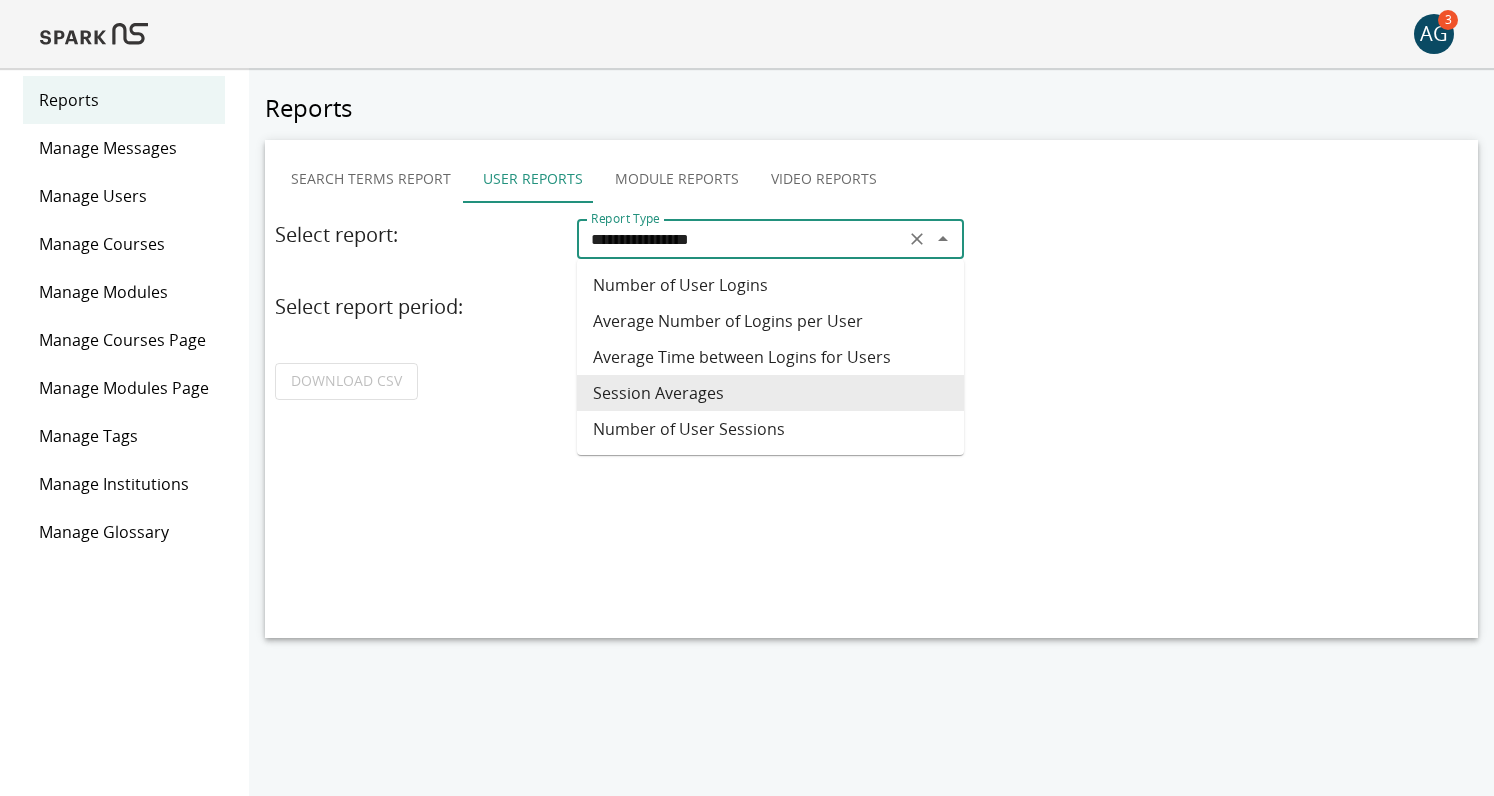 click on "**********" at bounding box center [741, 239] 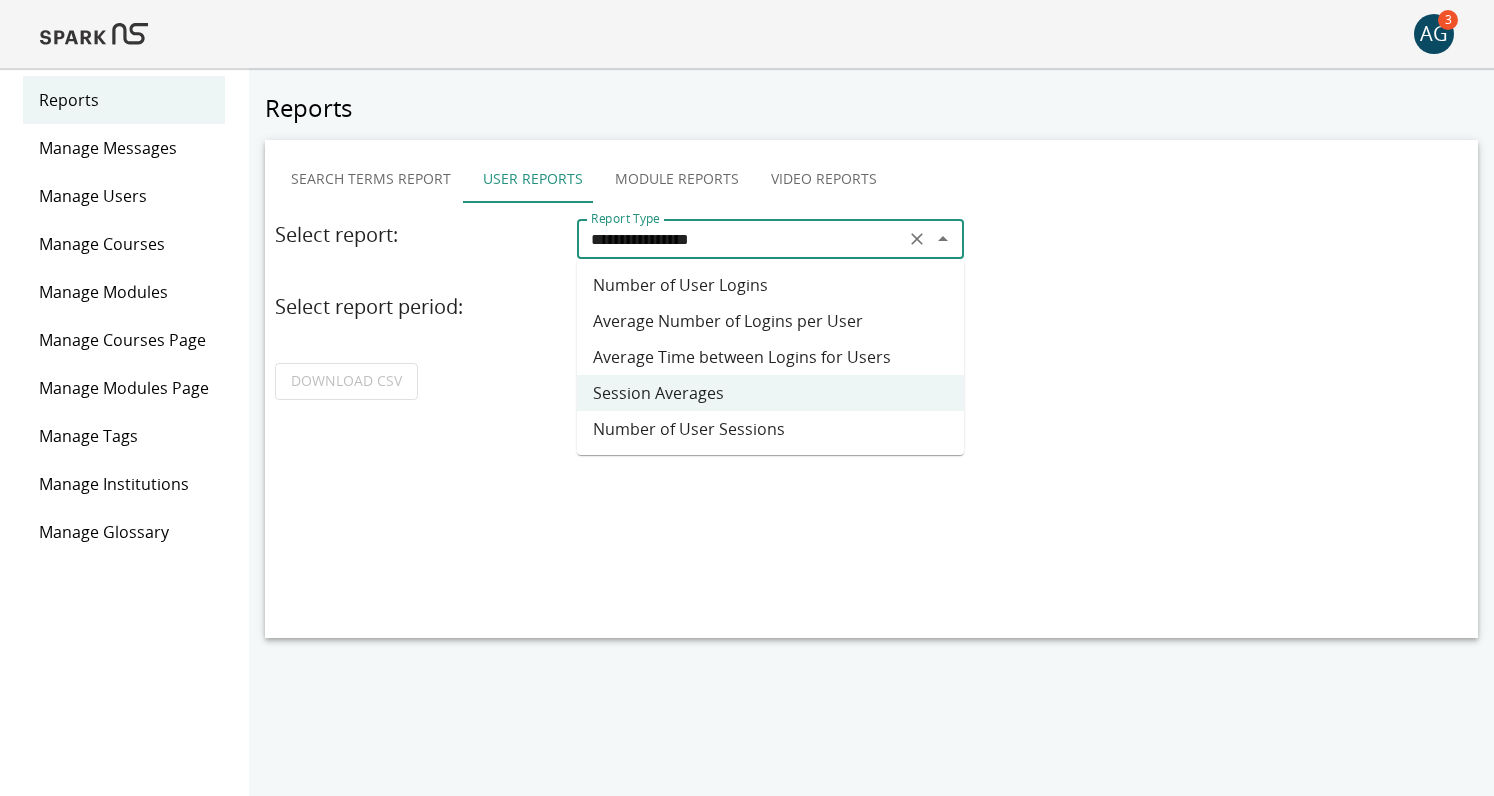 click on "Average Time between Logins for Users" at bounding box center [770, 357] 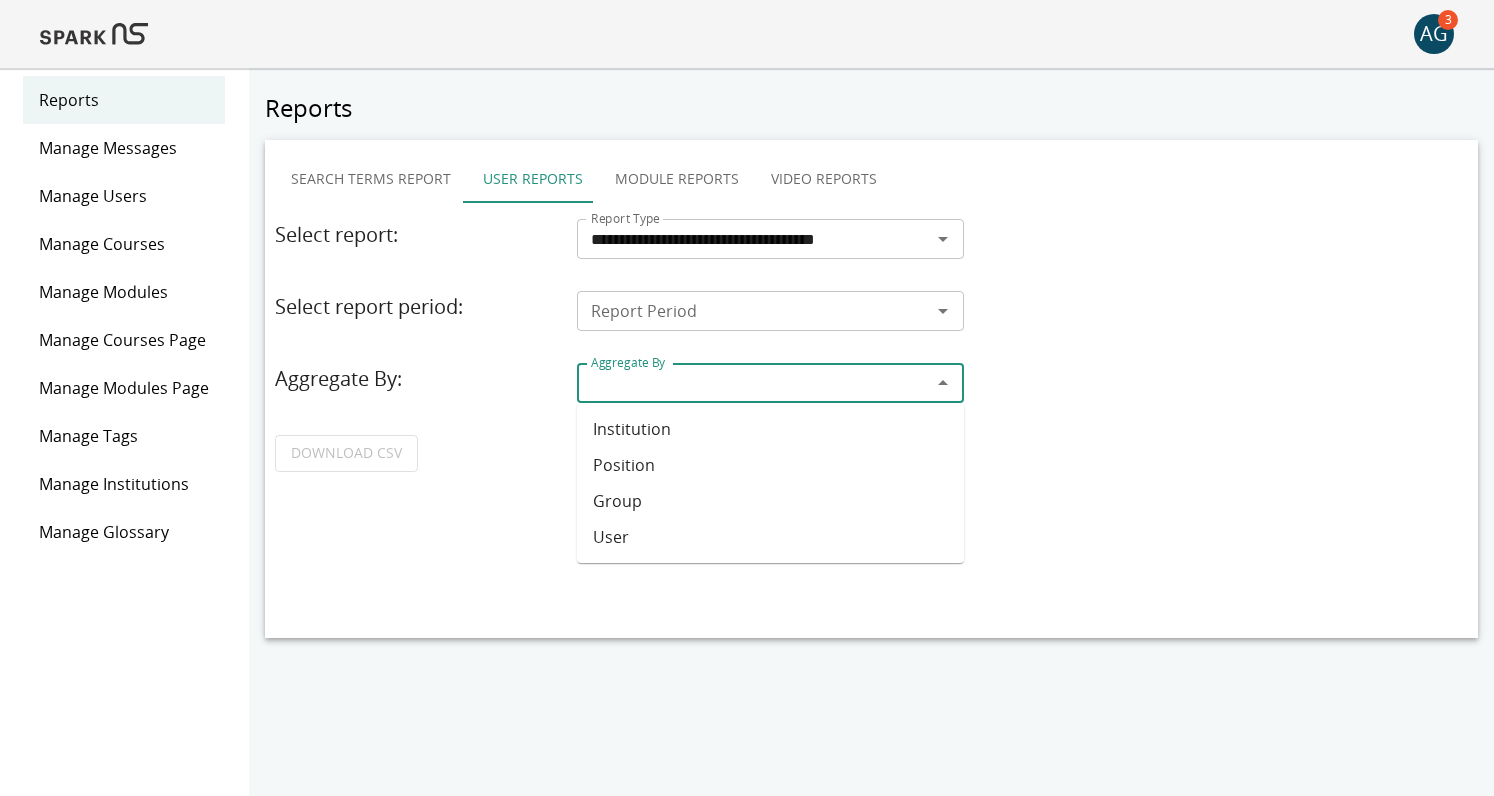 click on "Aggregate By" at bounding box center [754, 383] 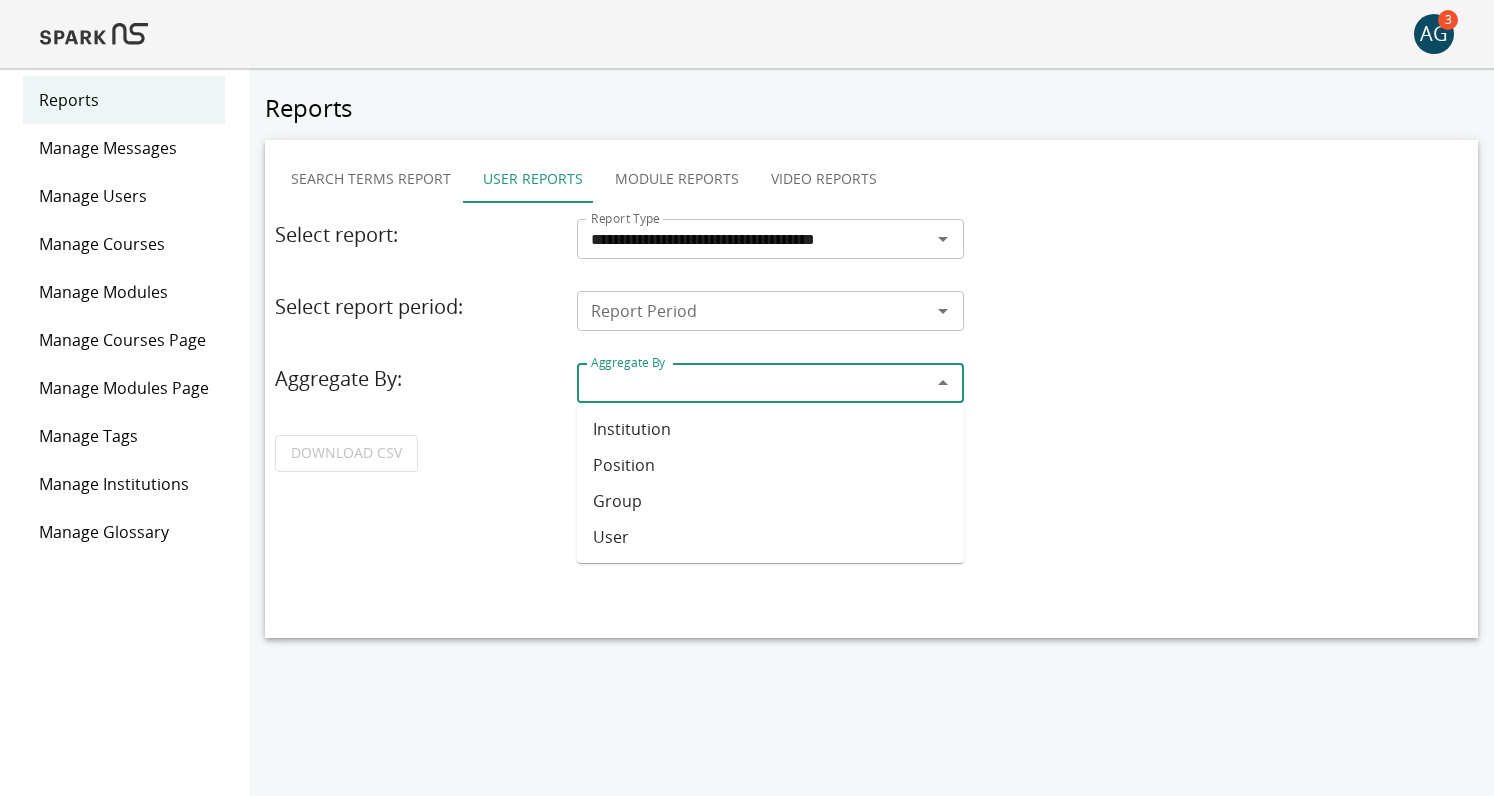 click on "Aggregate By" at bounding box center [754, 383] 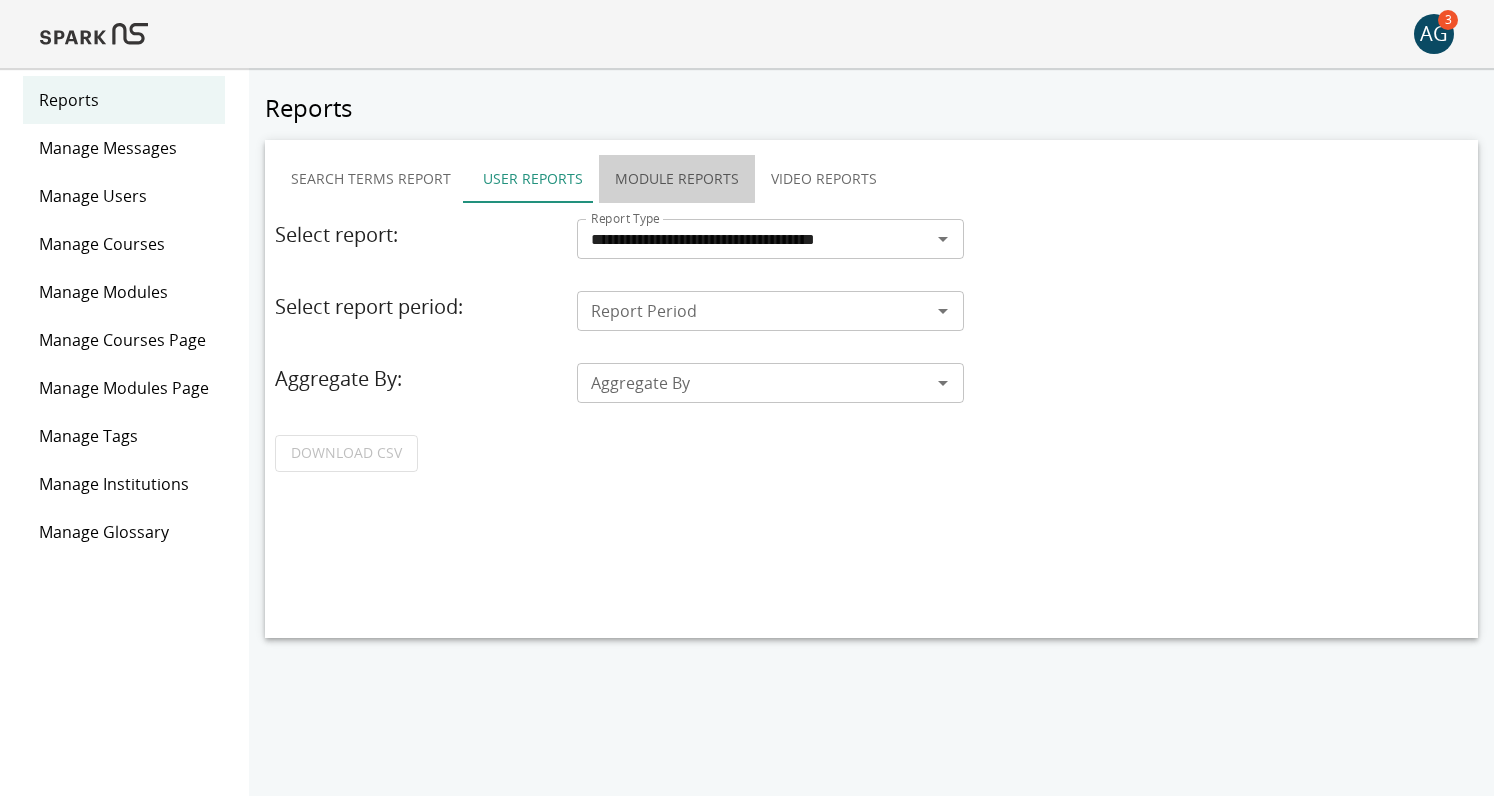 click on "Module Reports" at bounding box center (677, 179) 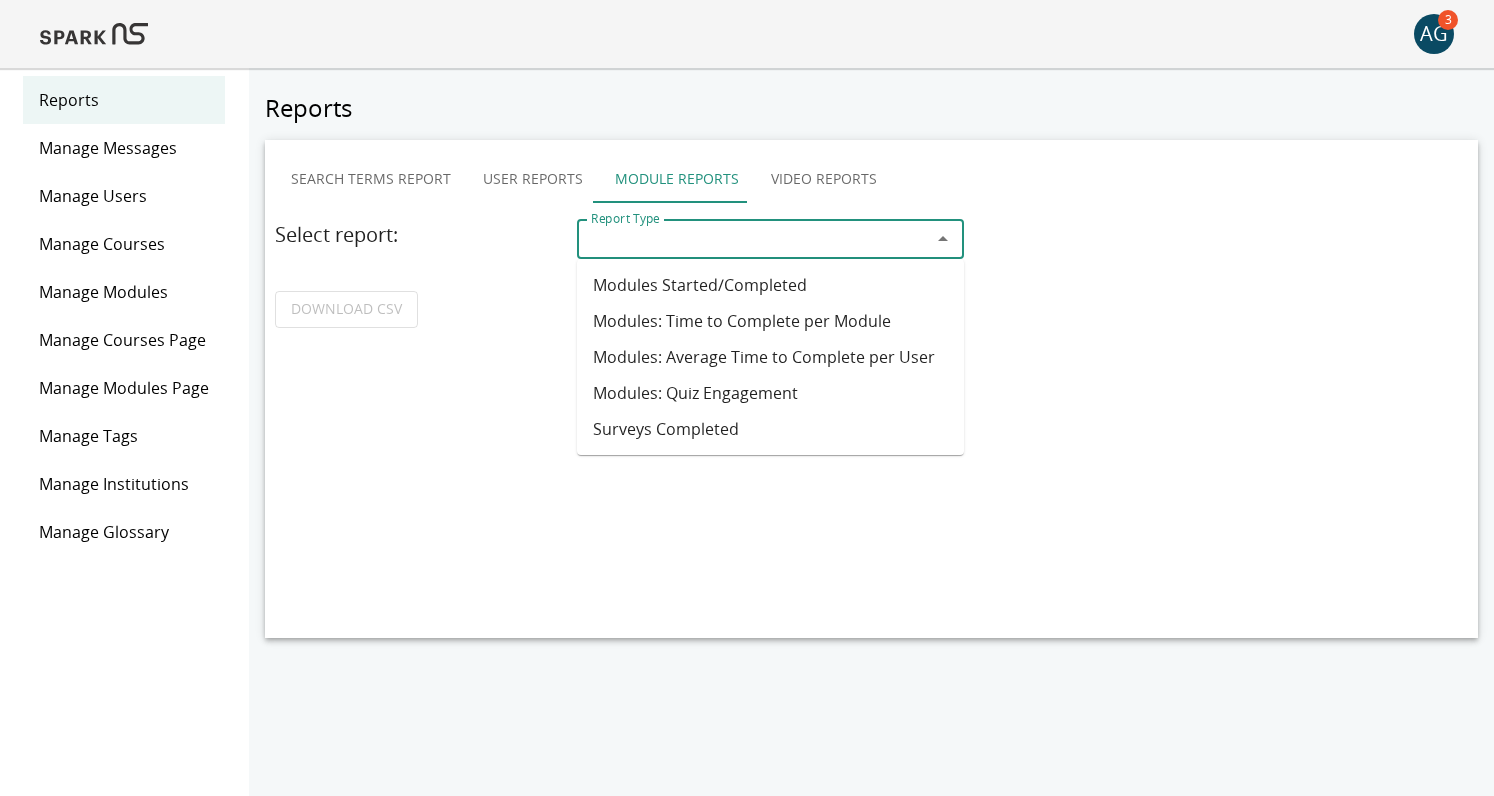click on "Report Type" at bounding box center (754, 239) 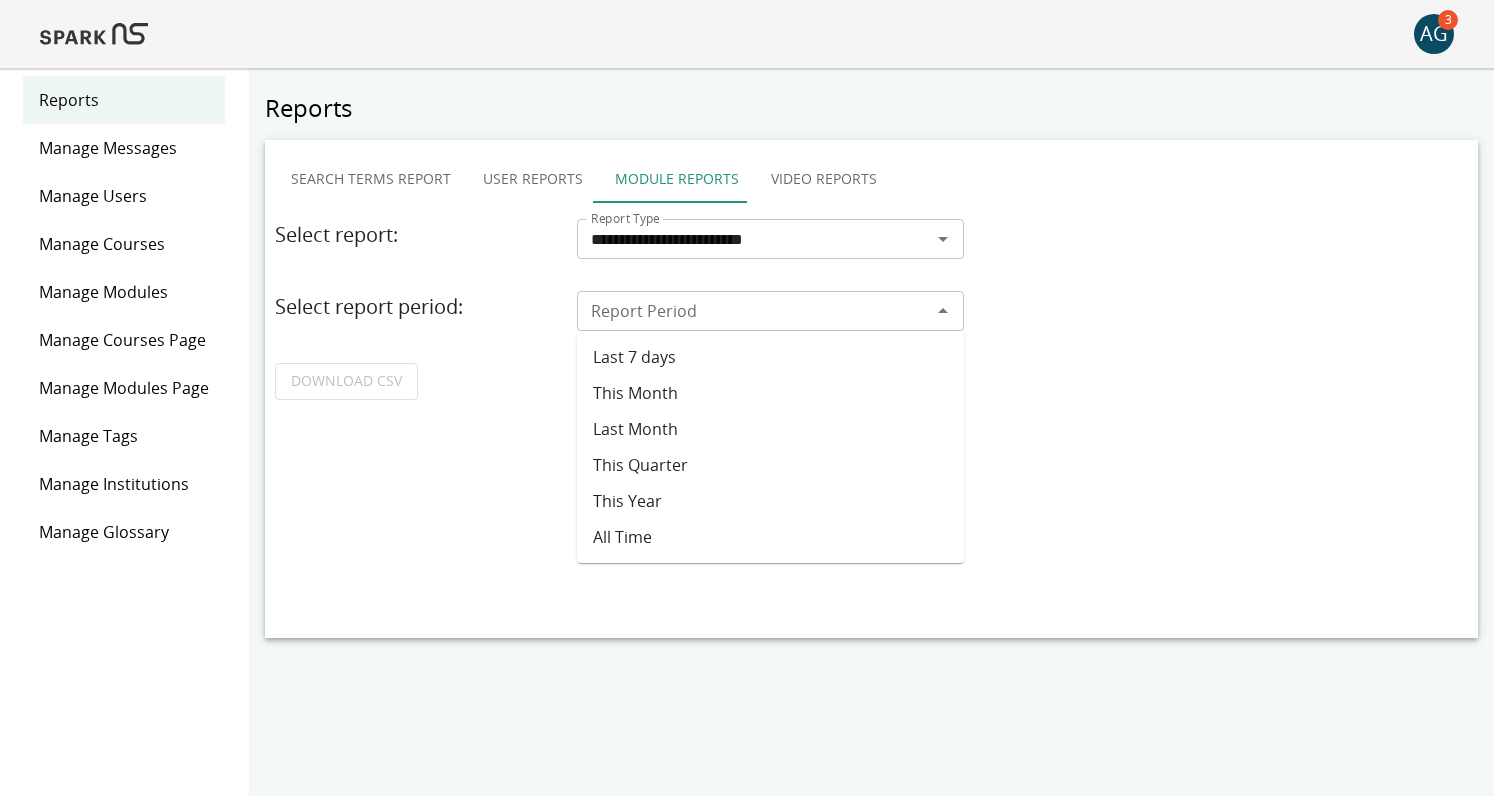 click on "Report Period" at bounding box center (770, 311) 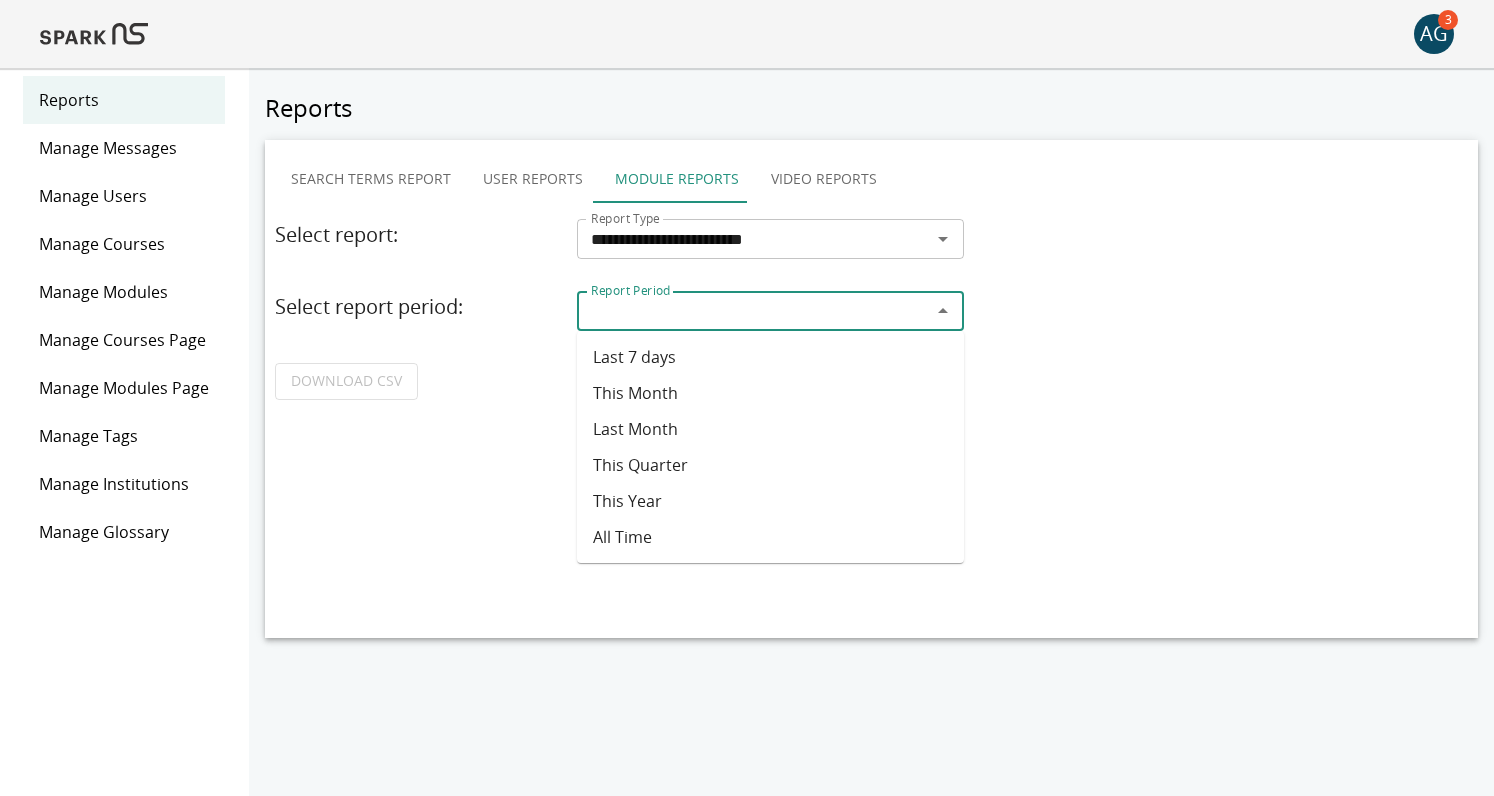click on "This Month" at bounding box center [770, 393] 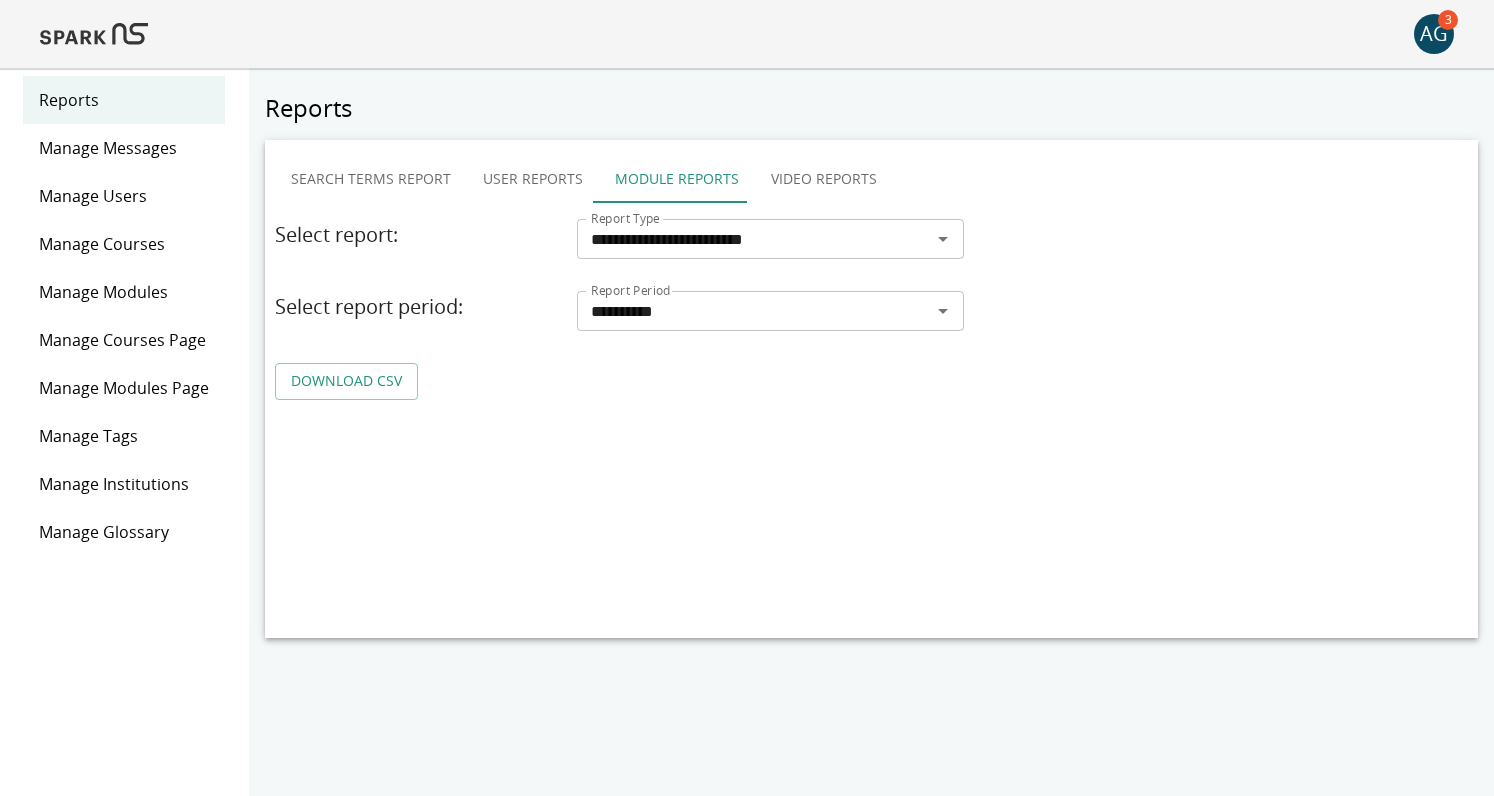 click on "DOWNLOAD CSV" at bounding box center [346, 381] 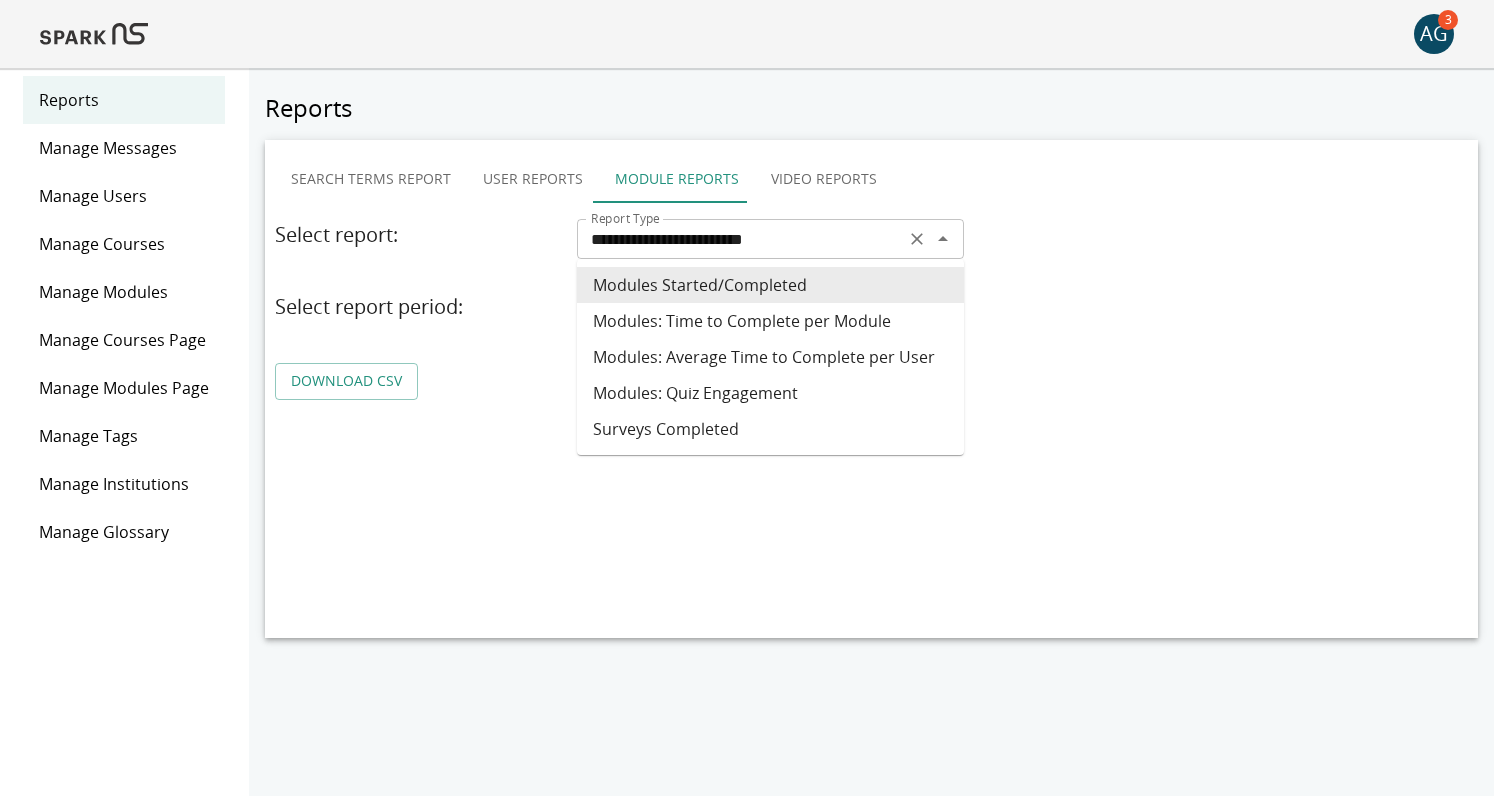 click on "**********" at bounding box center [770, 239] 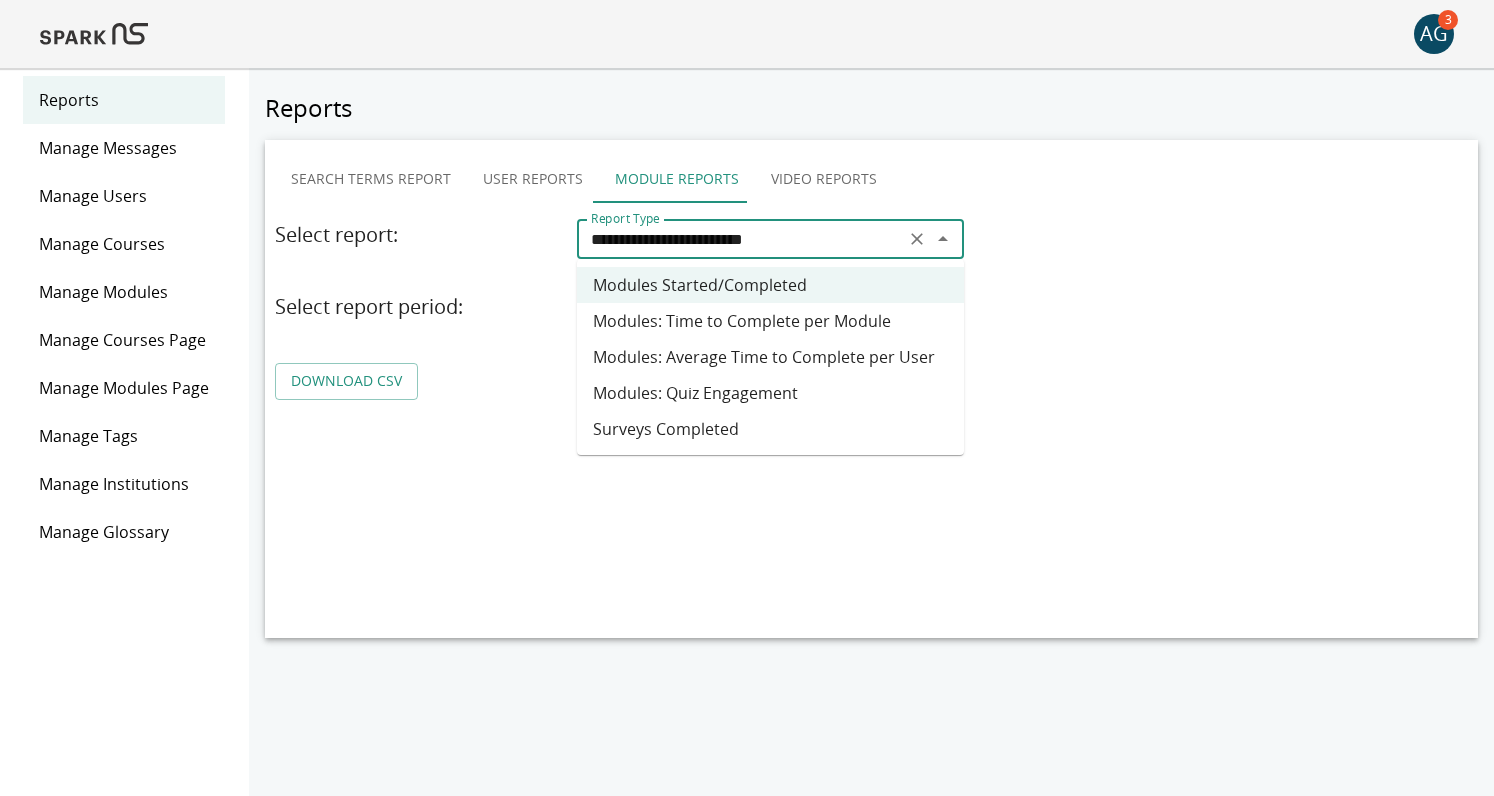 click on "Modules: Average Time to Complete per User" at bounding box center (770, 357) 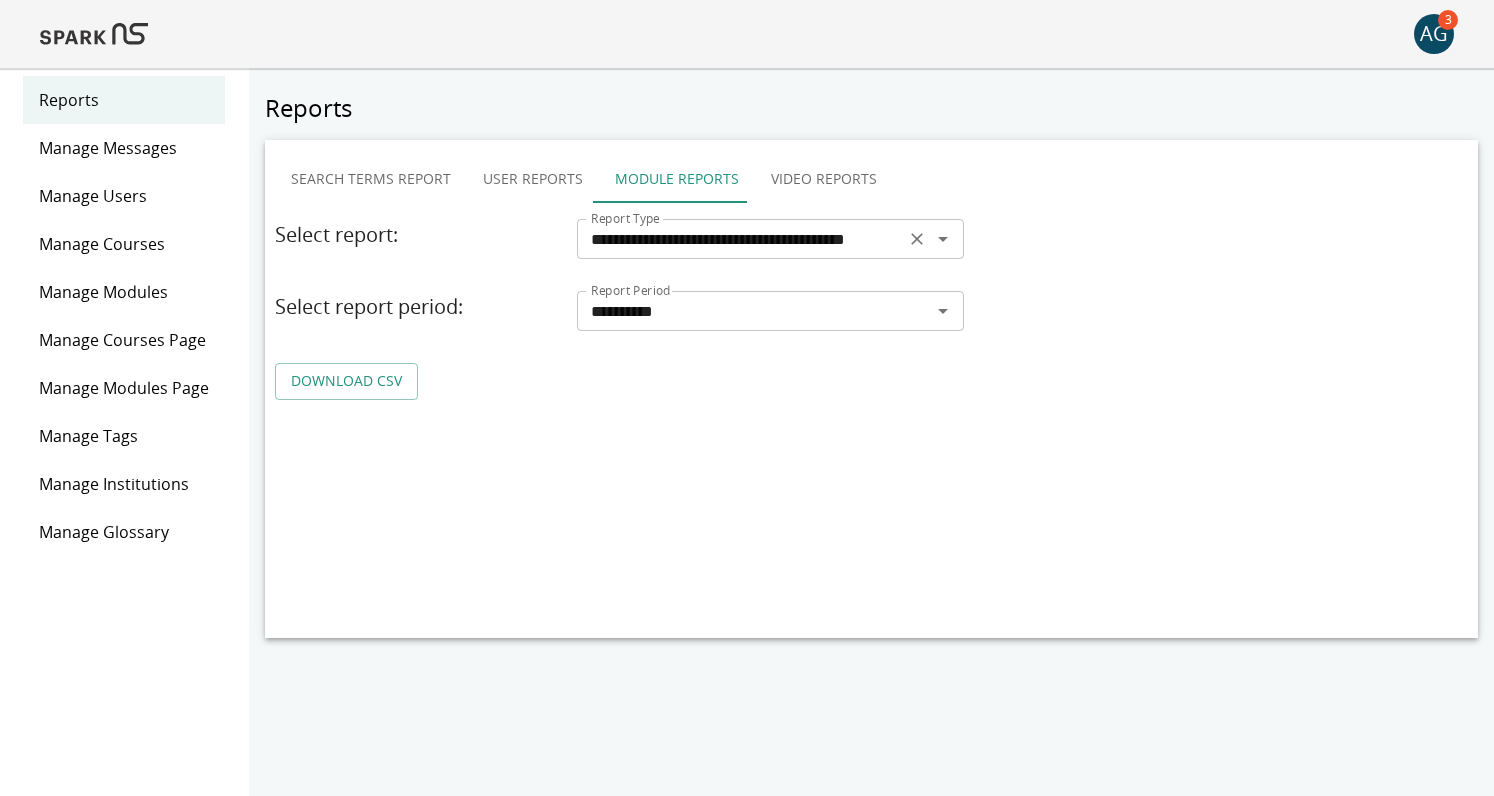 click on "**********" at bounding box center (741, 239) 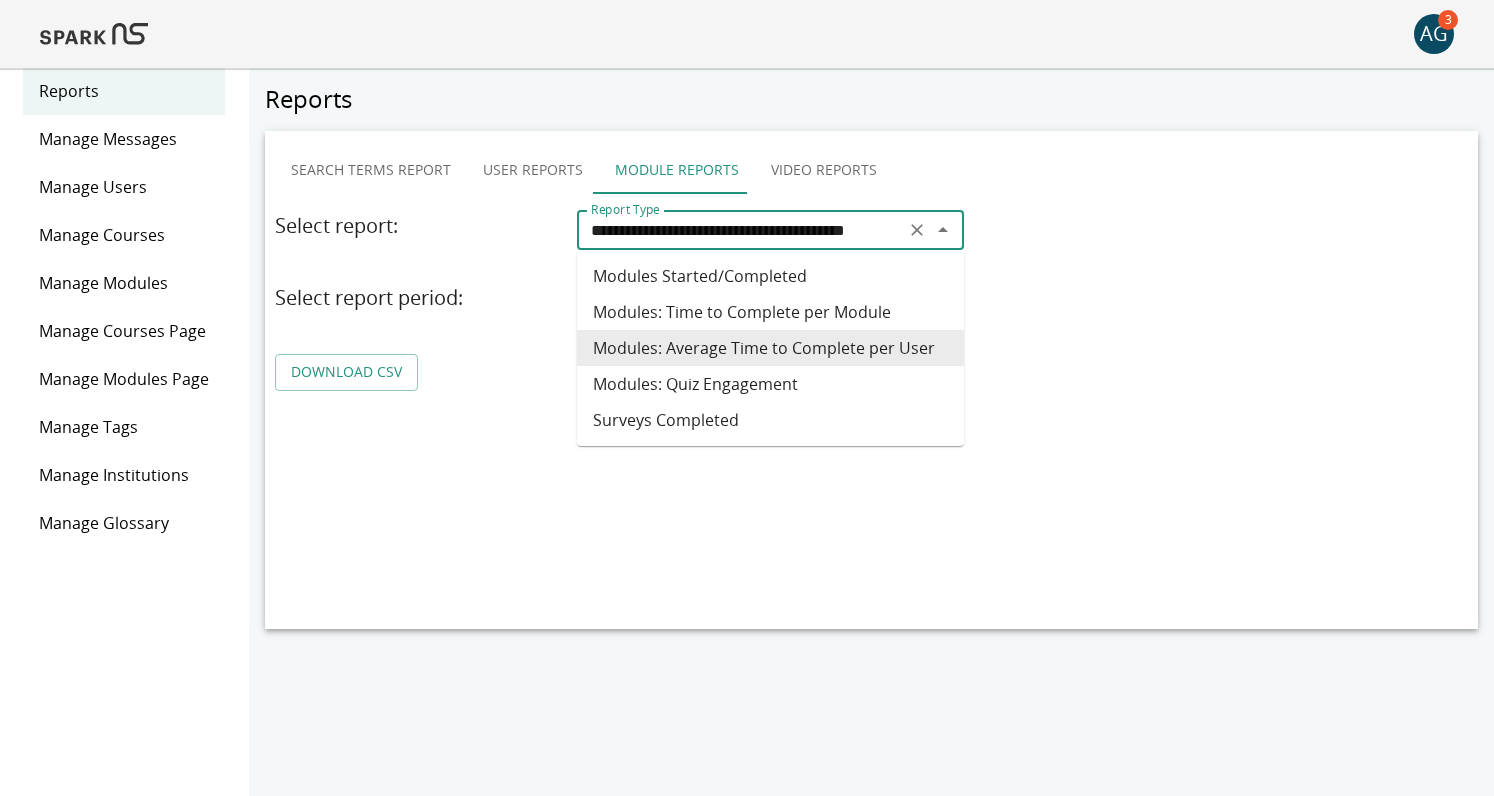 scroll, scrollTop: 0, scrollLeft: 0, axis: both 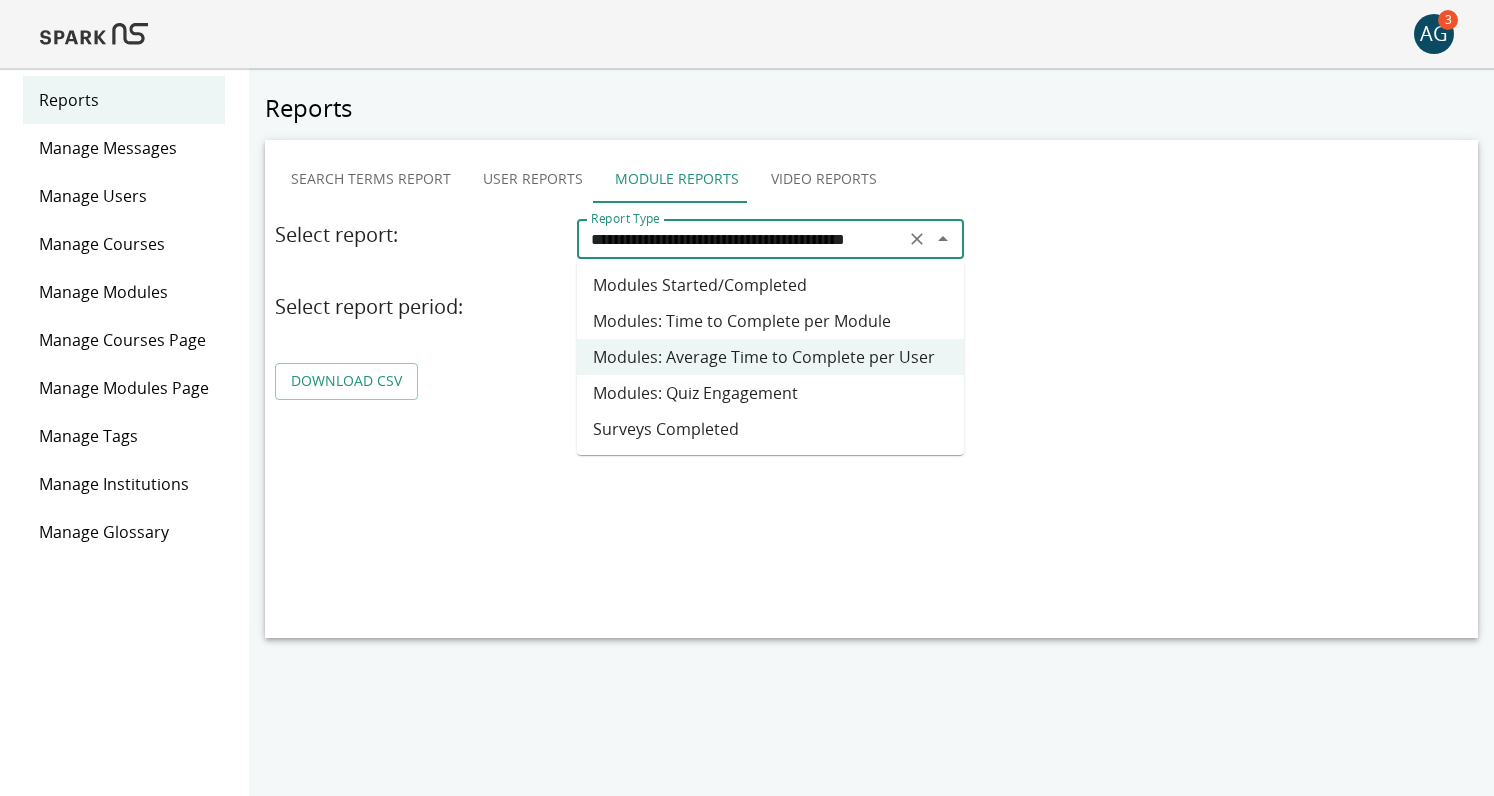 click on "Modules: Time to Complete per Module" at bounding box center (770, 321) 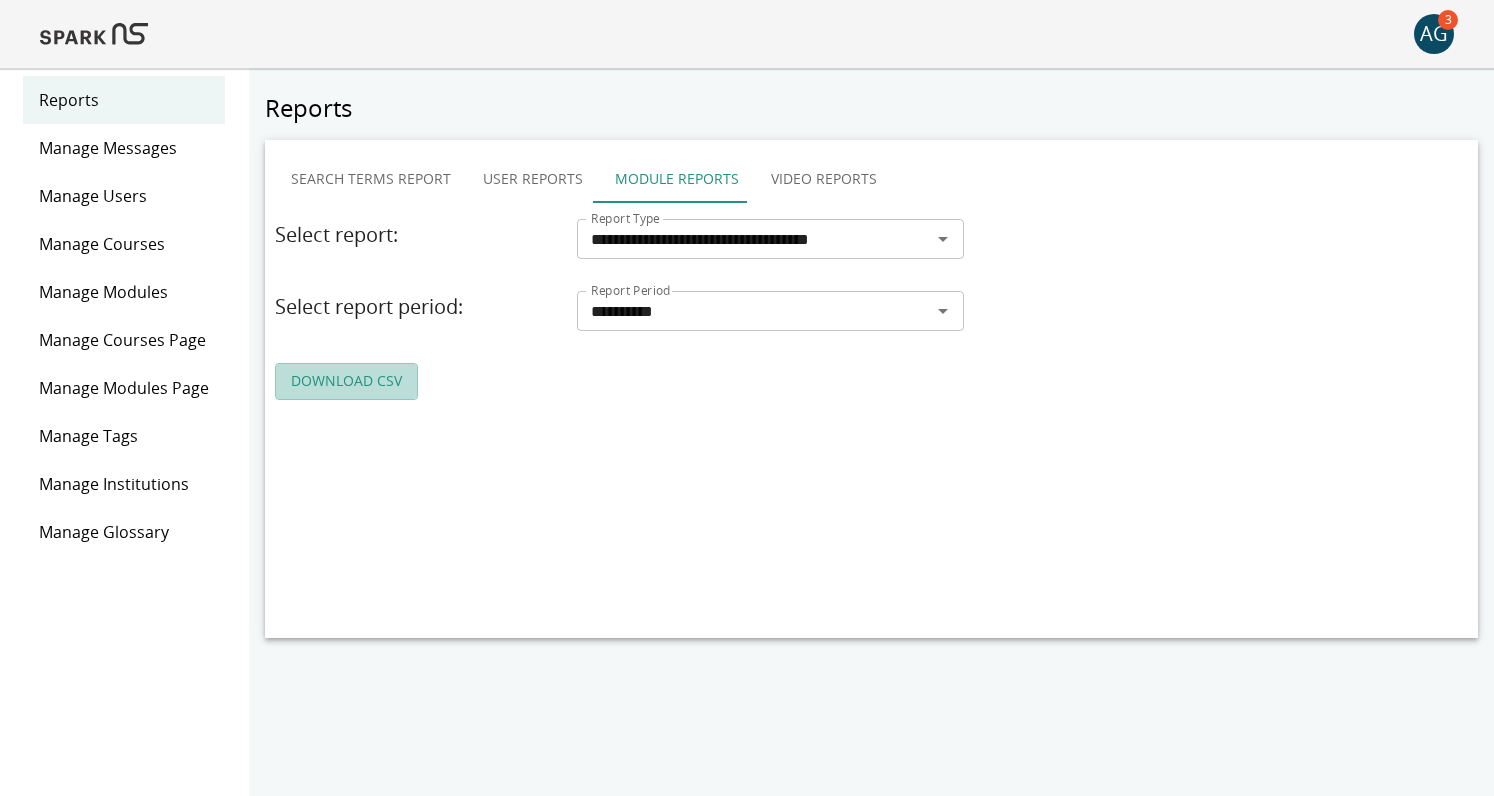 click on "DOWNLOAD CSV" at bounding box center (346, 381) 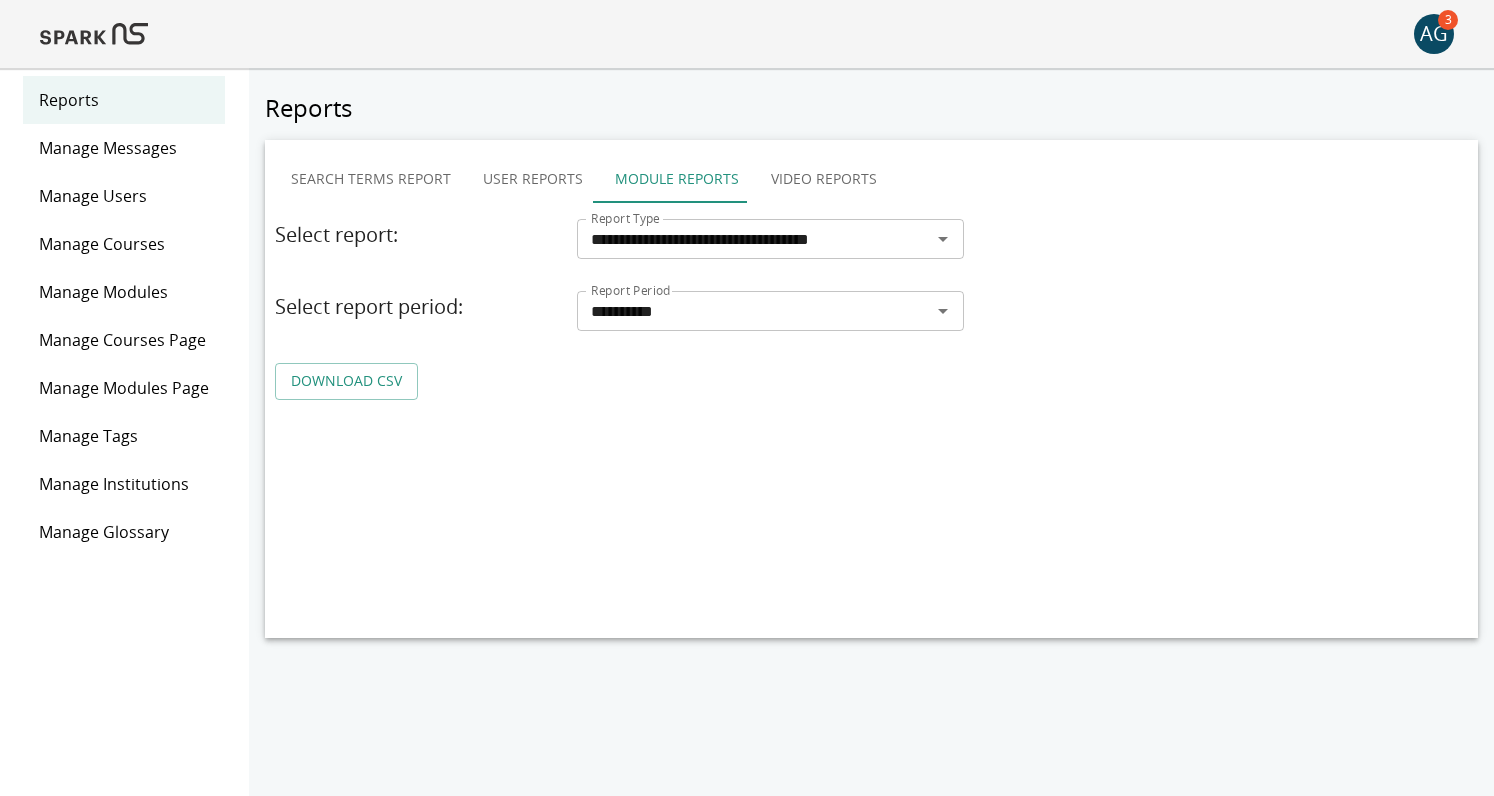click on "User Reports" at bounding box center [533, 179] 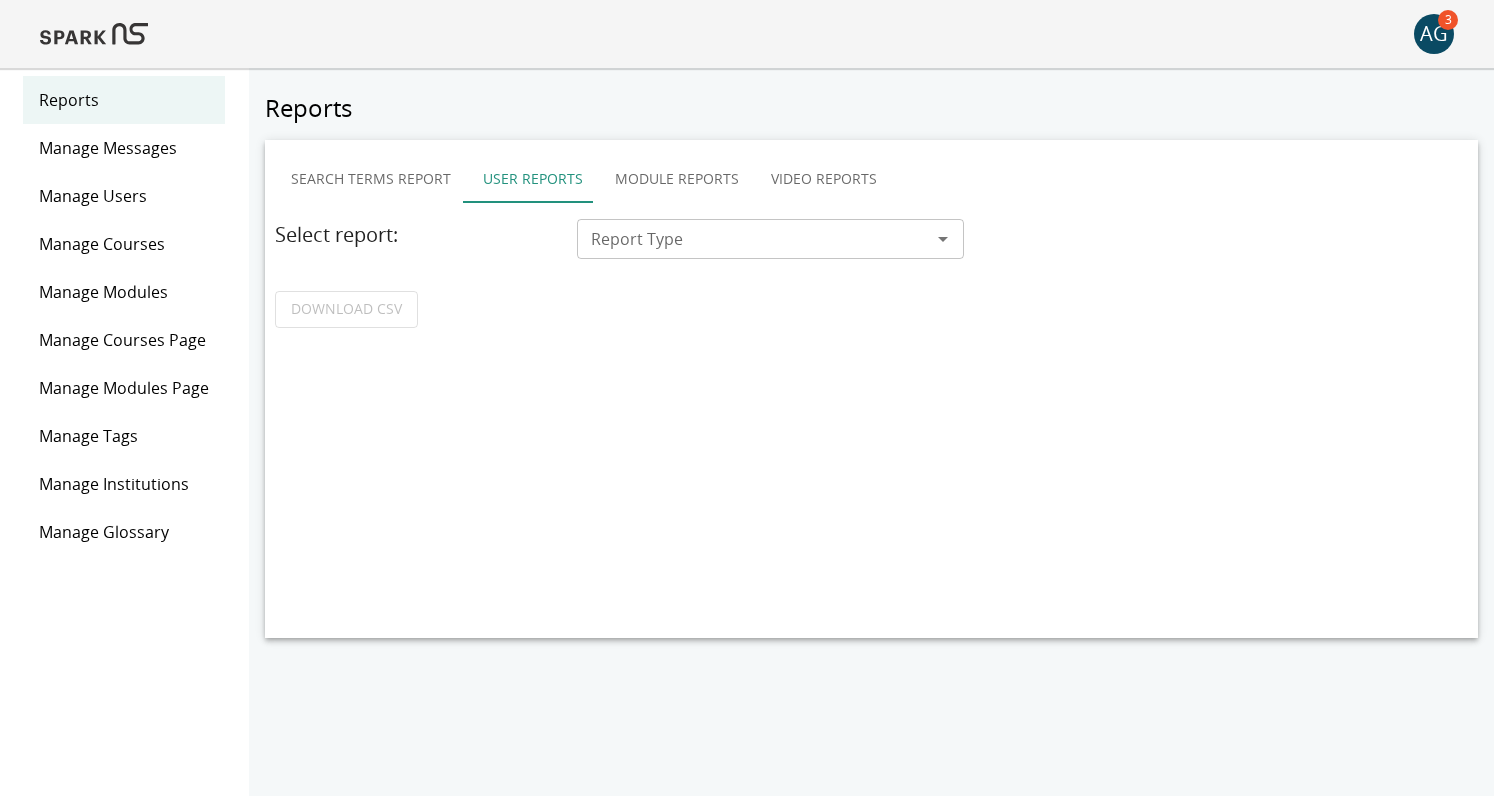 click on "Report Type" at bounding box center [754, 239] 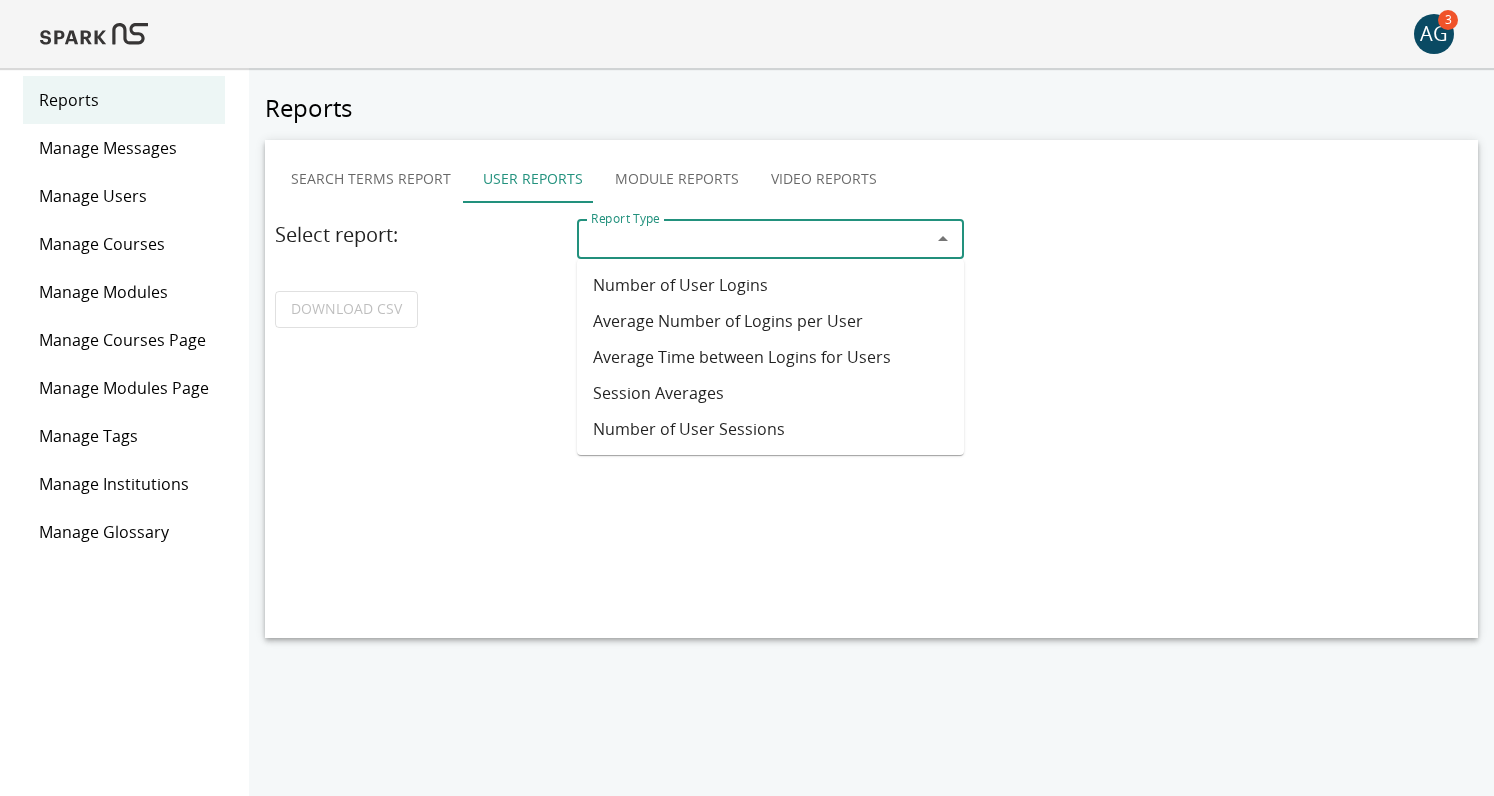 click on "Number of User Logins" at bounding box center [770, 285] 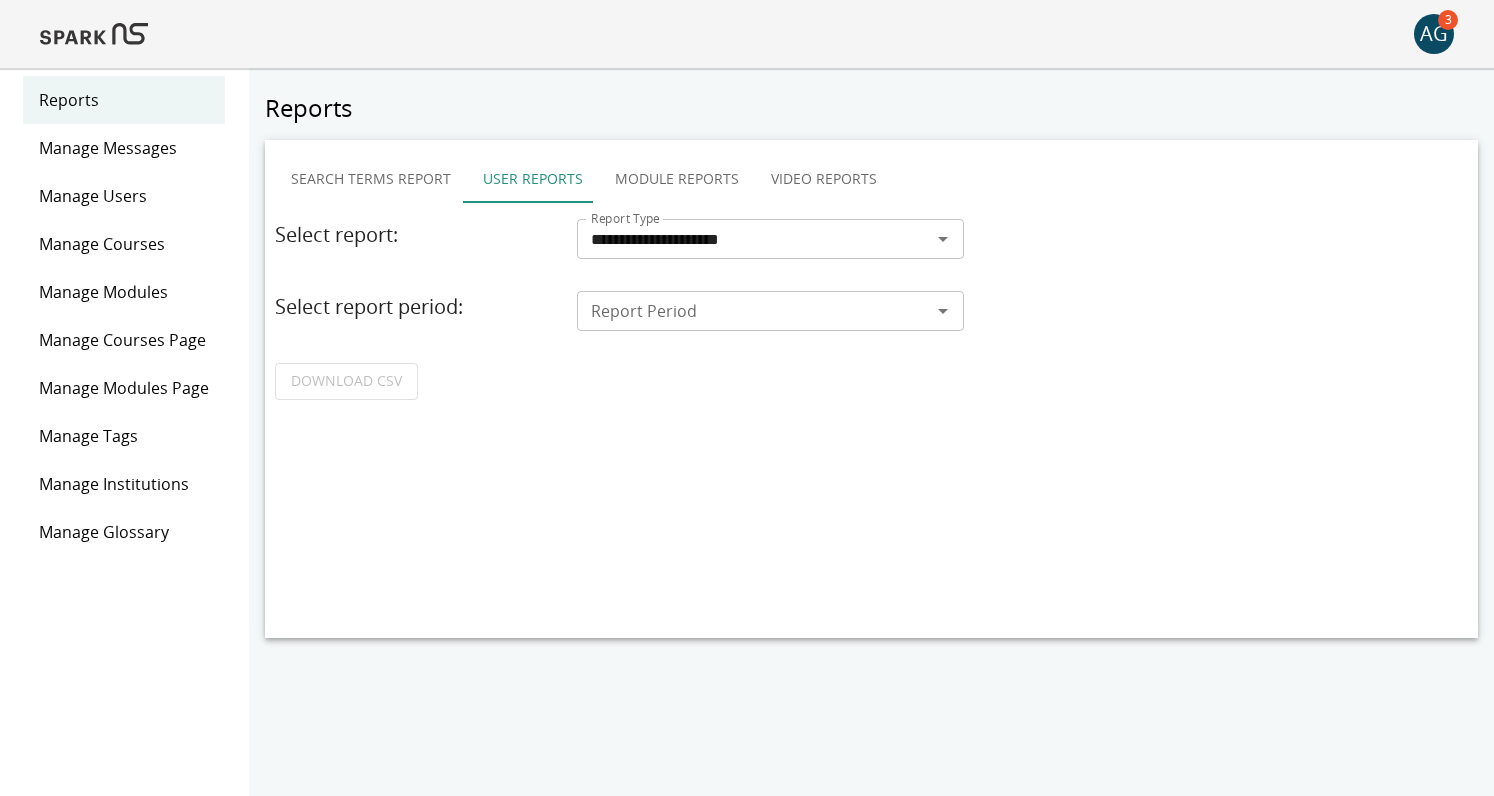 click on "Report Period" at bounding box center (754, 311) 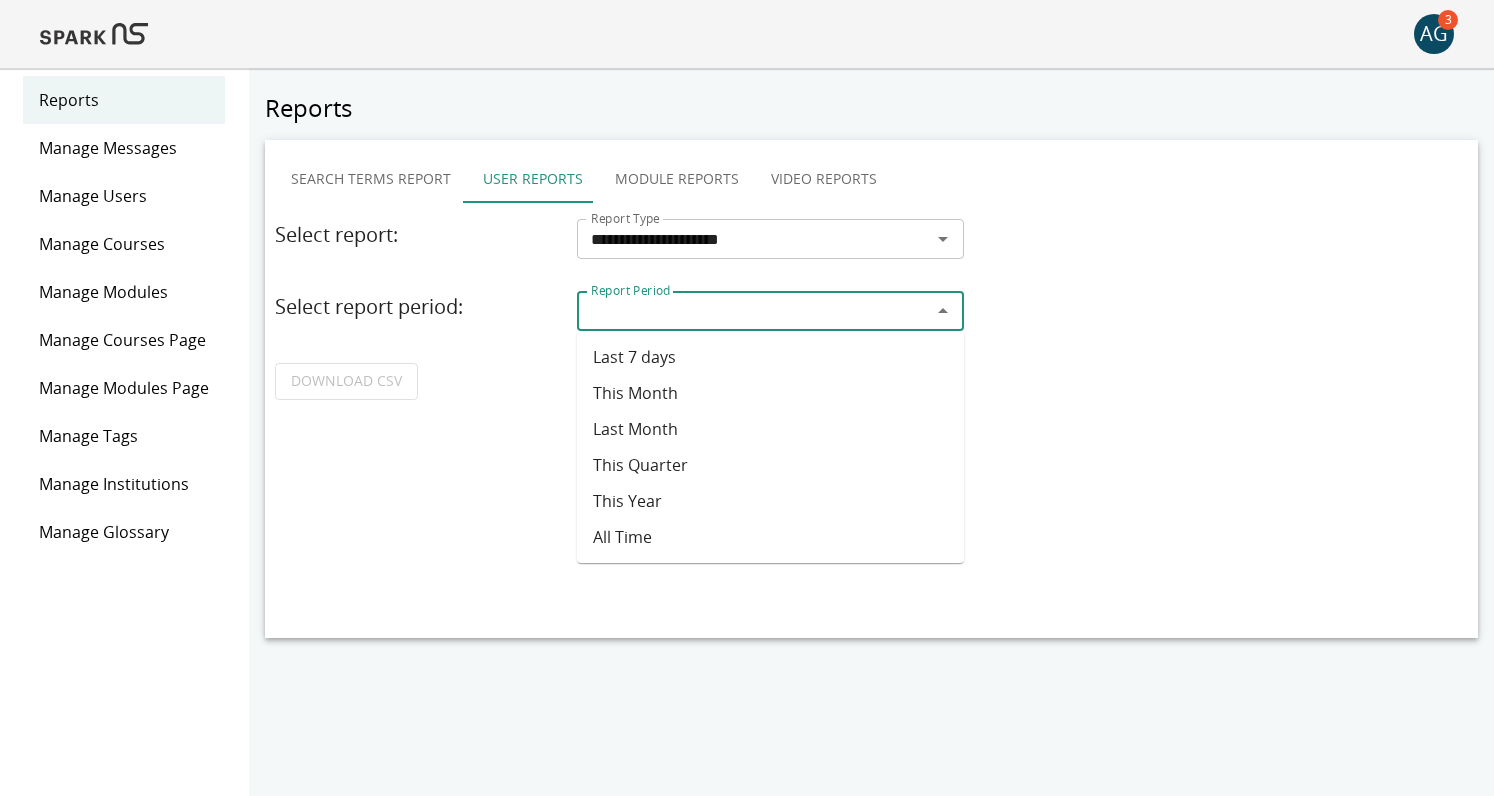 click on "This Month" at bounding box center [770, 393] 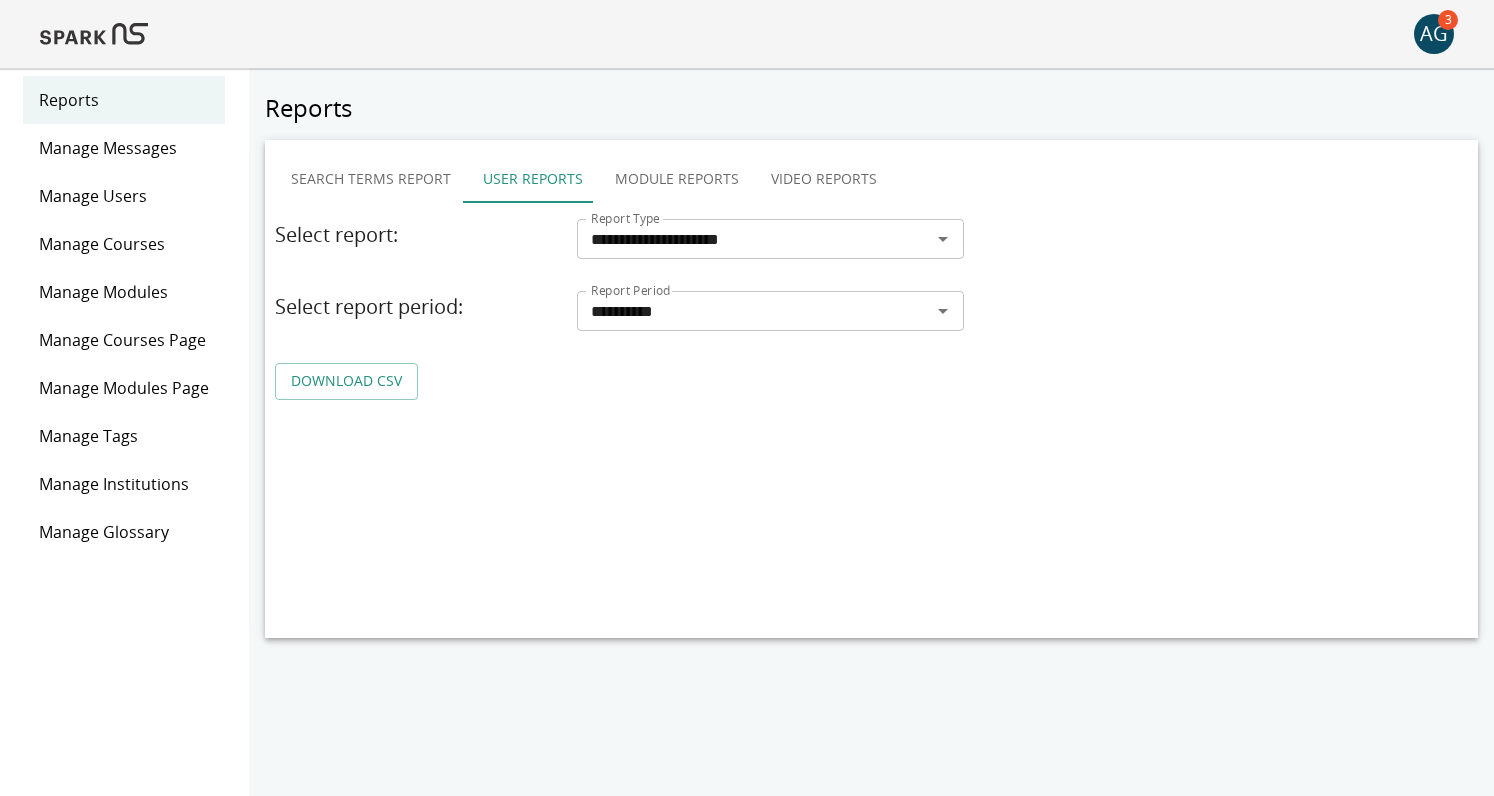 click on "DOWNLOAD CSV" at bounding box center (346, 381) 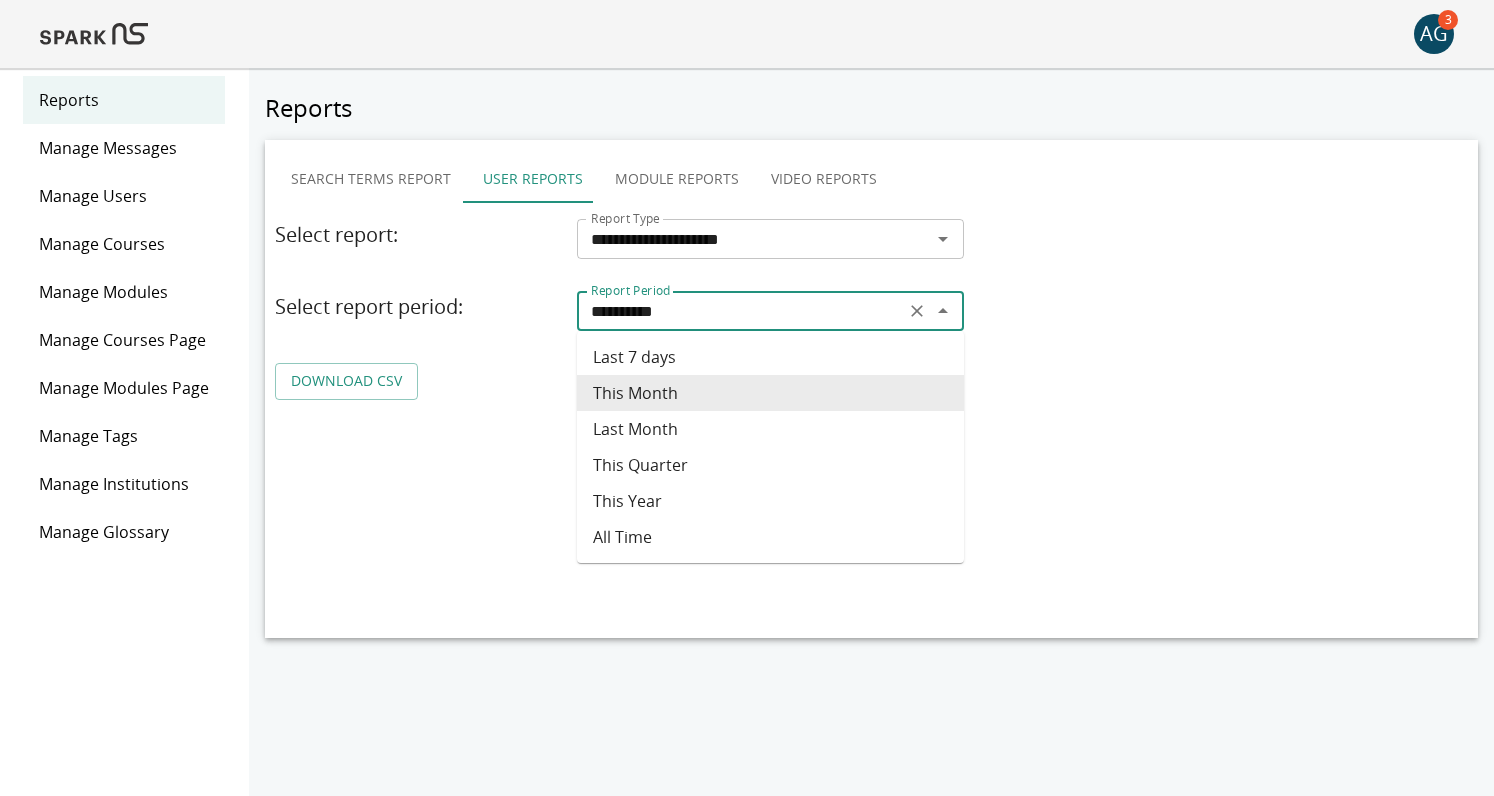 click on "**********" at bounding box center (741, 311) 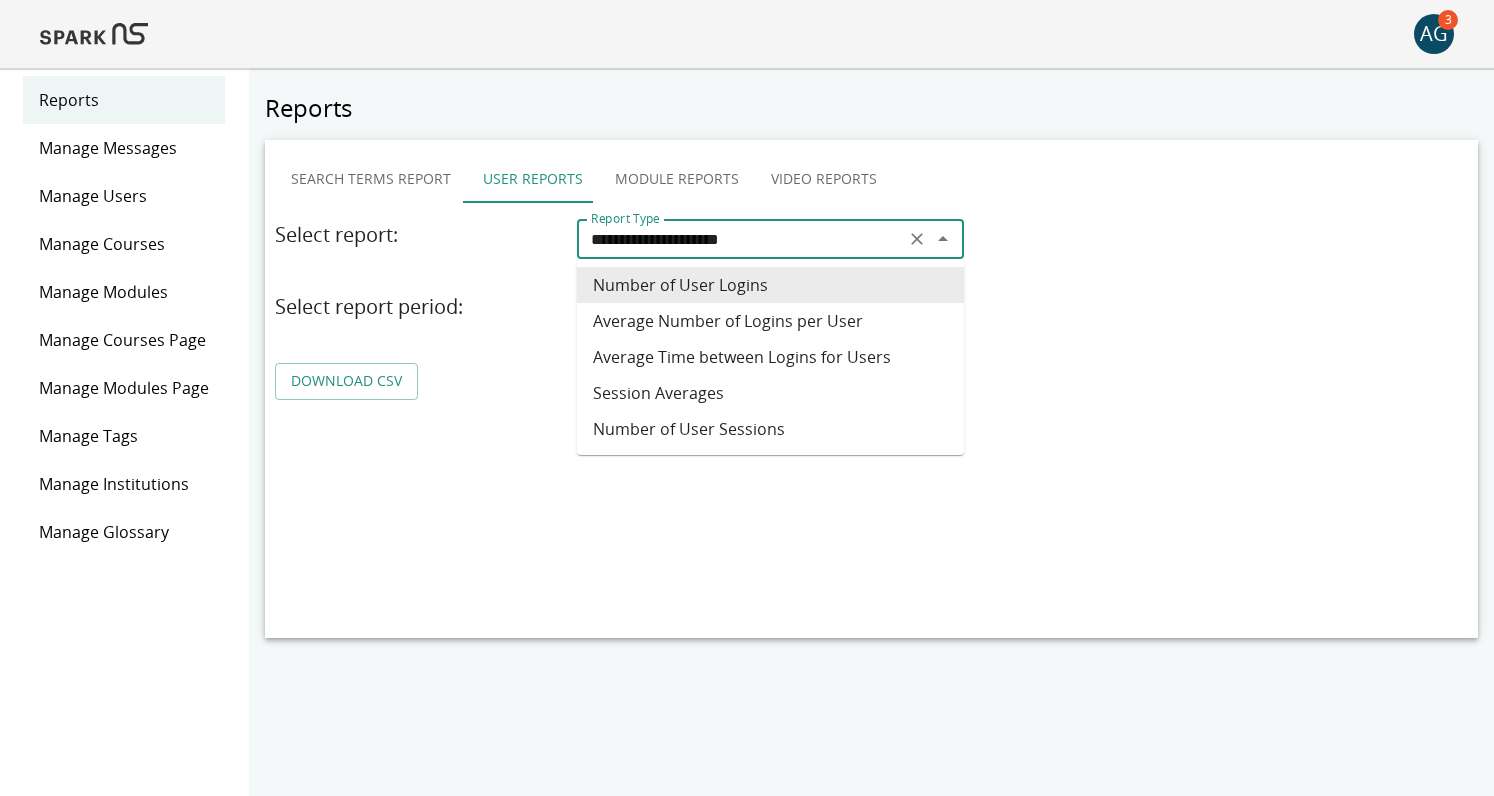 click on "**********" at bounding box center (741, 239) 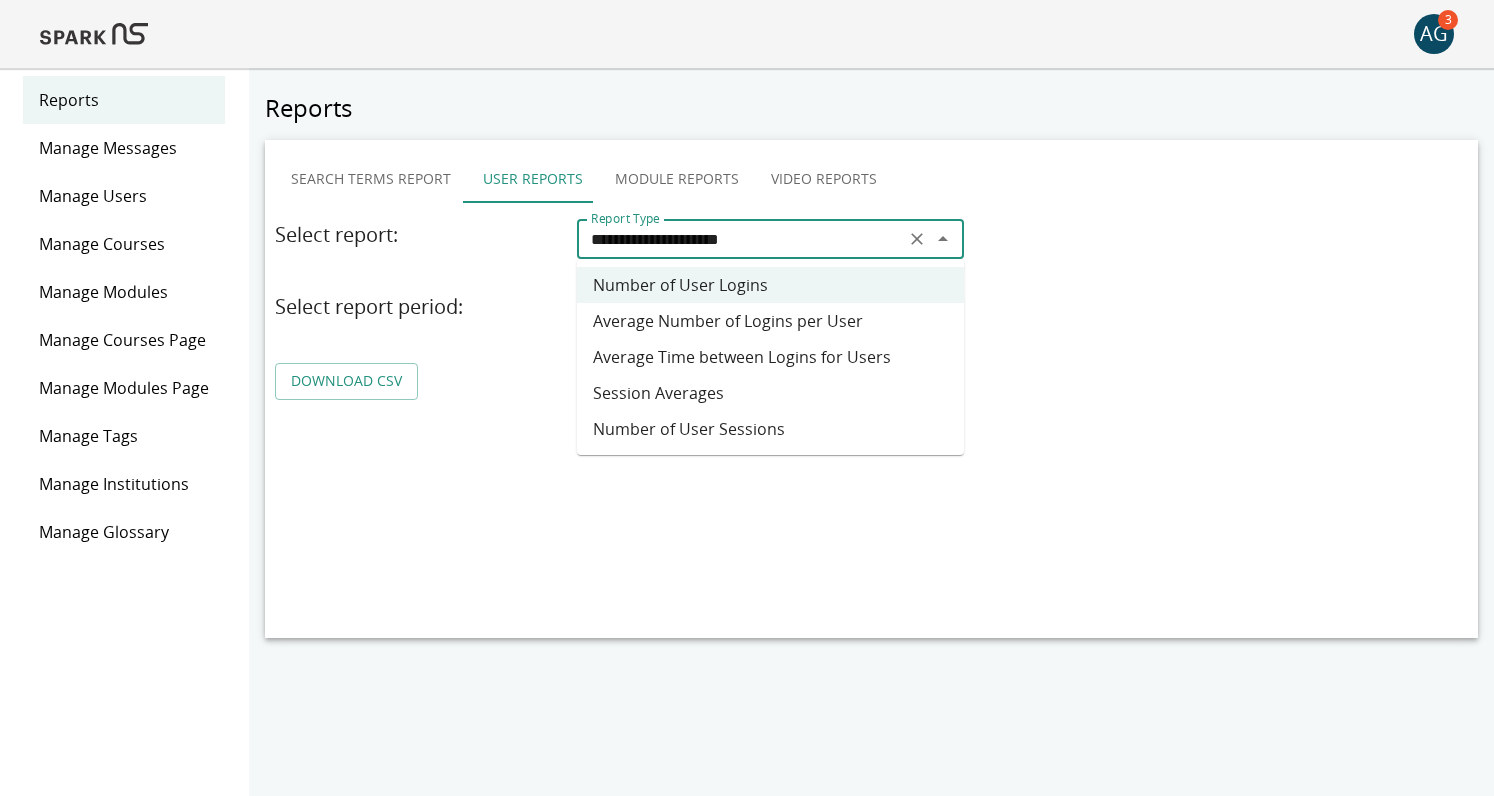 click on "Session Averages" at bounding box center [770, 393] 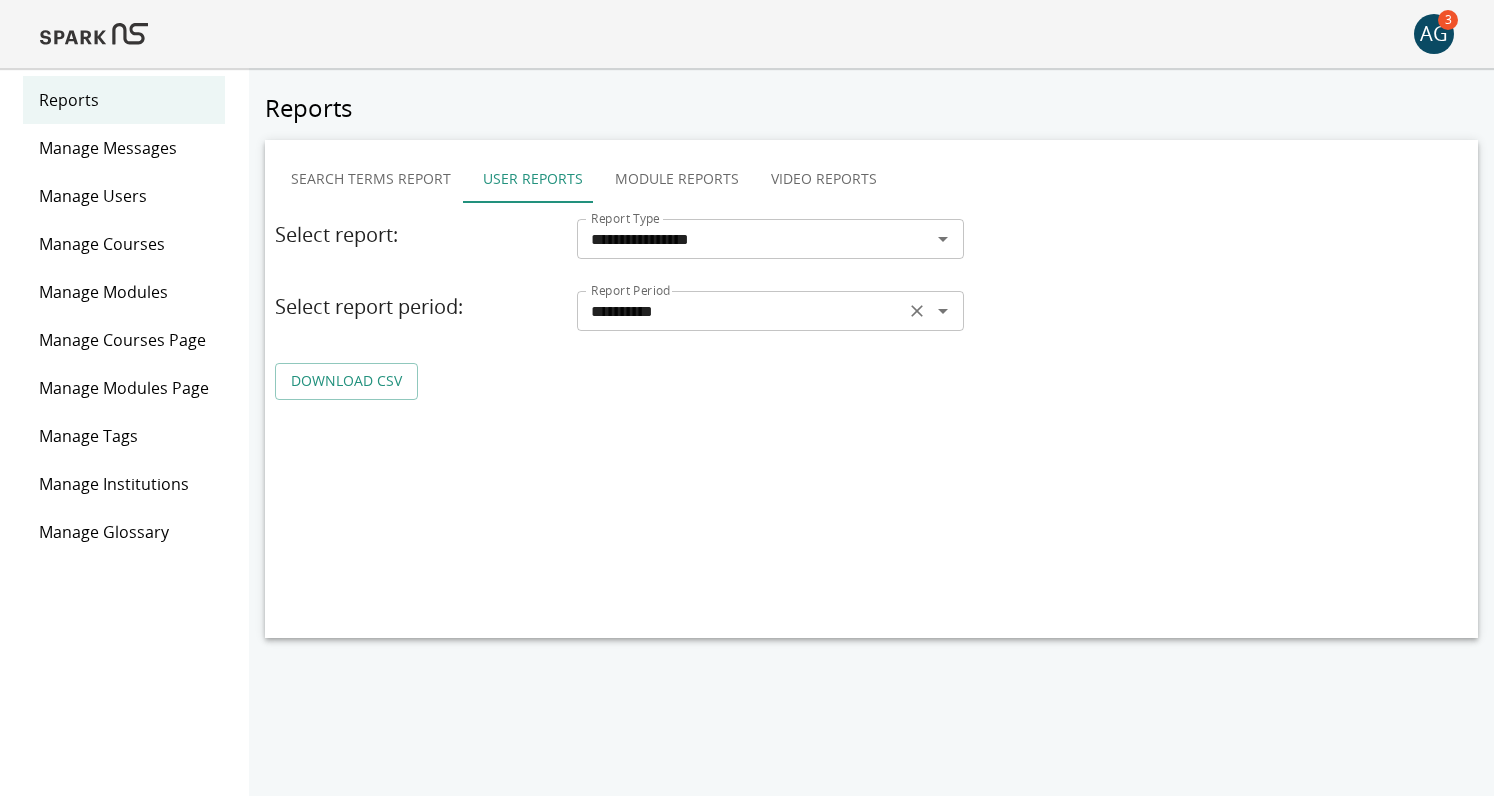 click on "**********" at bounding box center (741, 311) 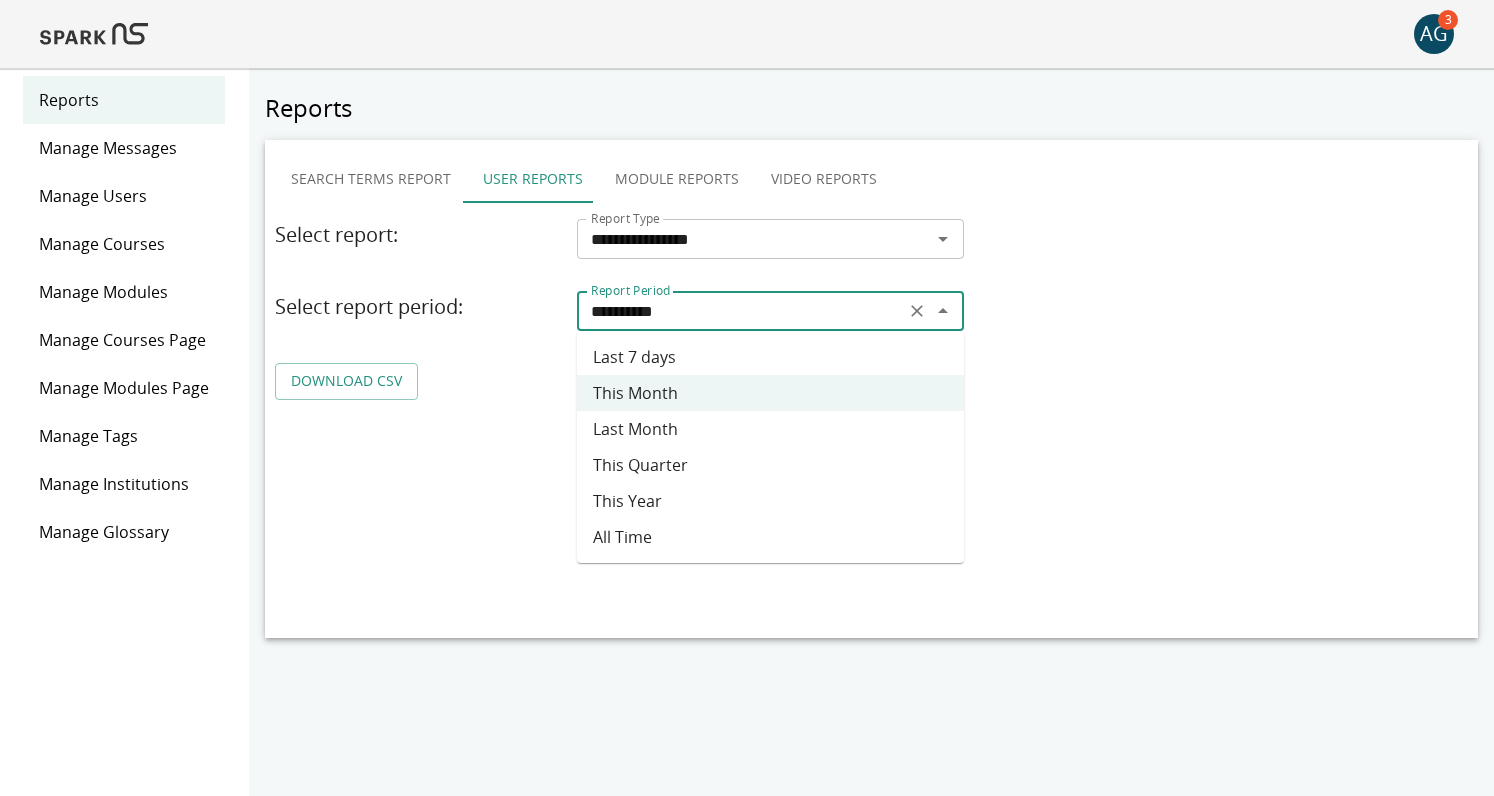 click on "Last 7 days" at bounding box center (770, 357) 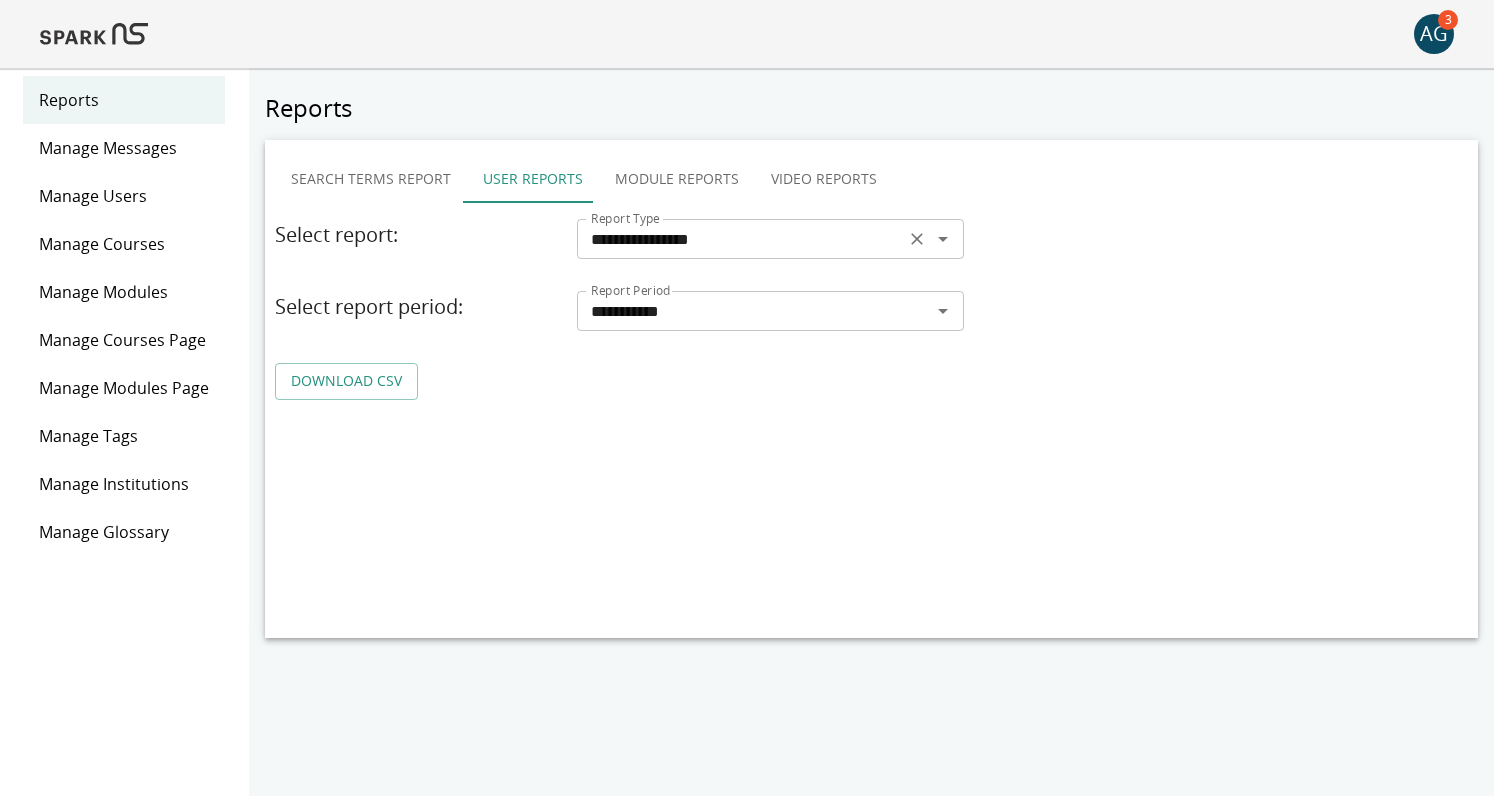 click on "**********" at bounding box center (741, 239) 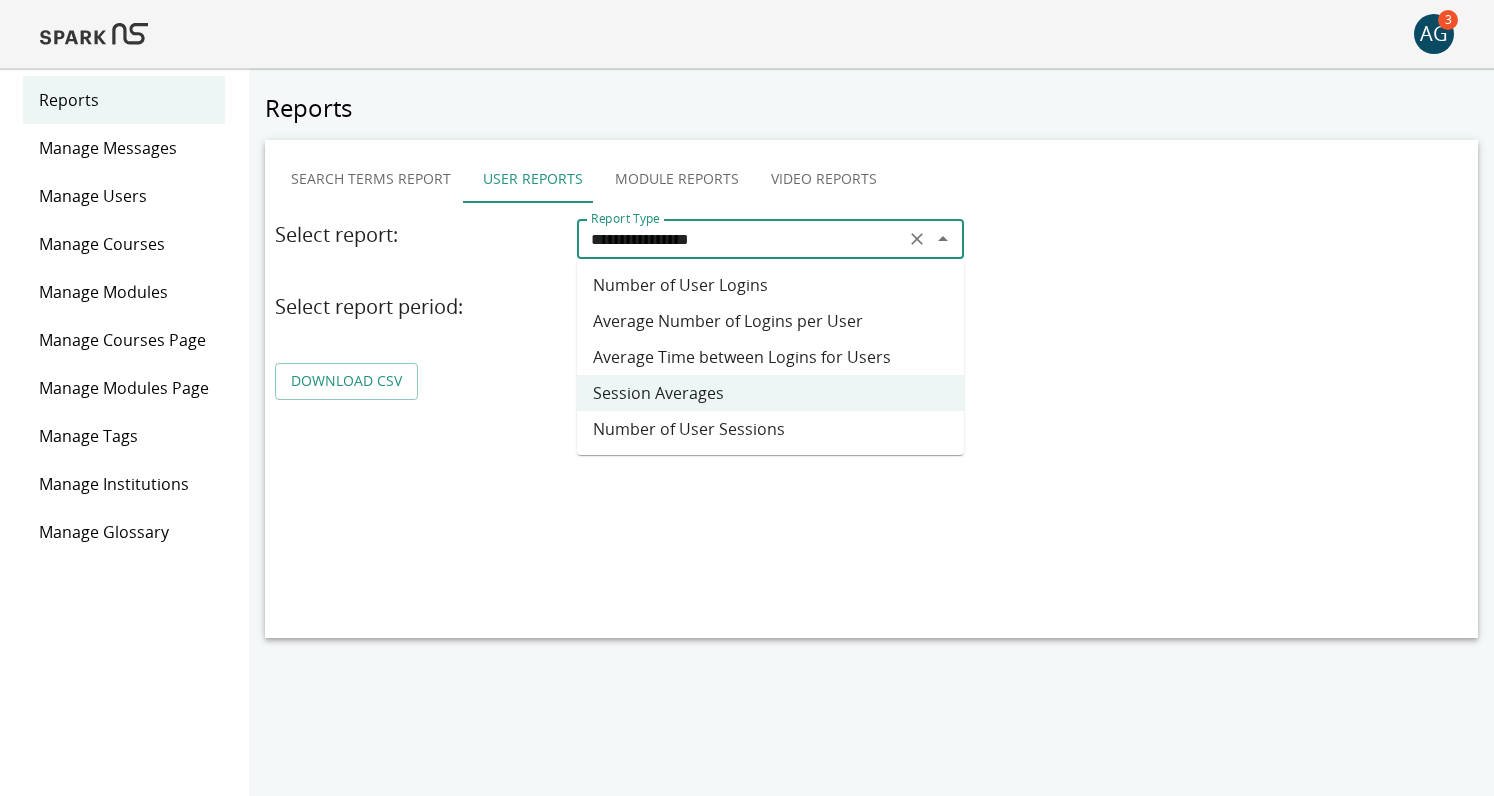 click on "Number of User Sessions" at bounding box center (770, 429) 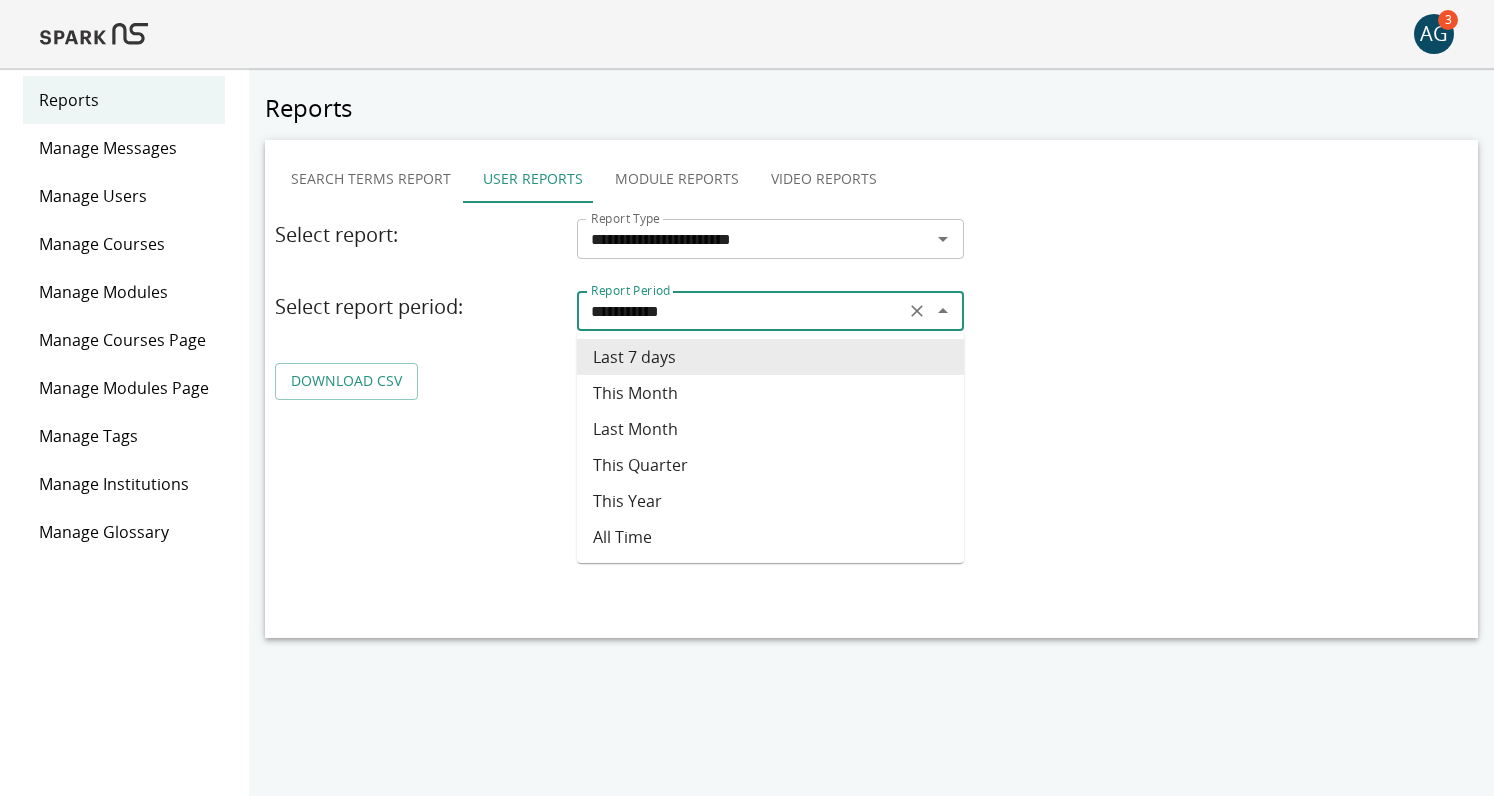 click on "**********" at bounding box center (741, 311) 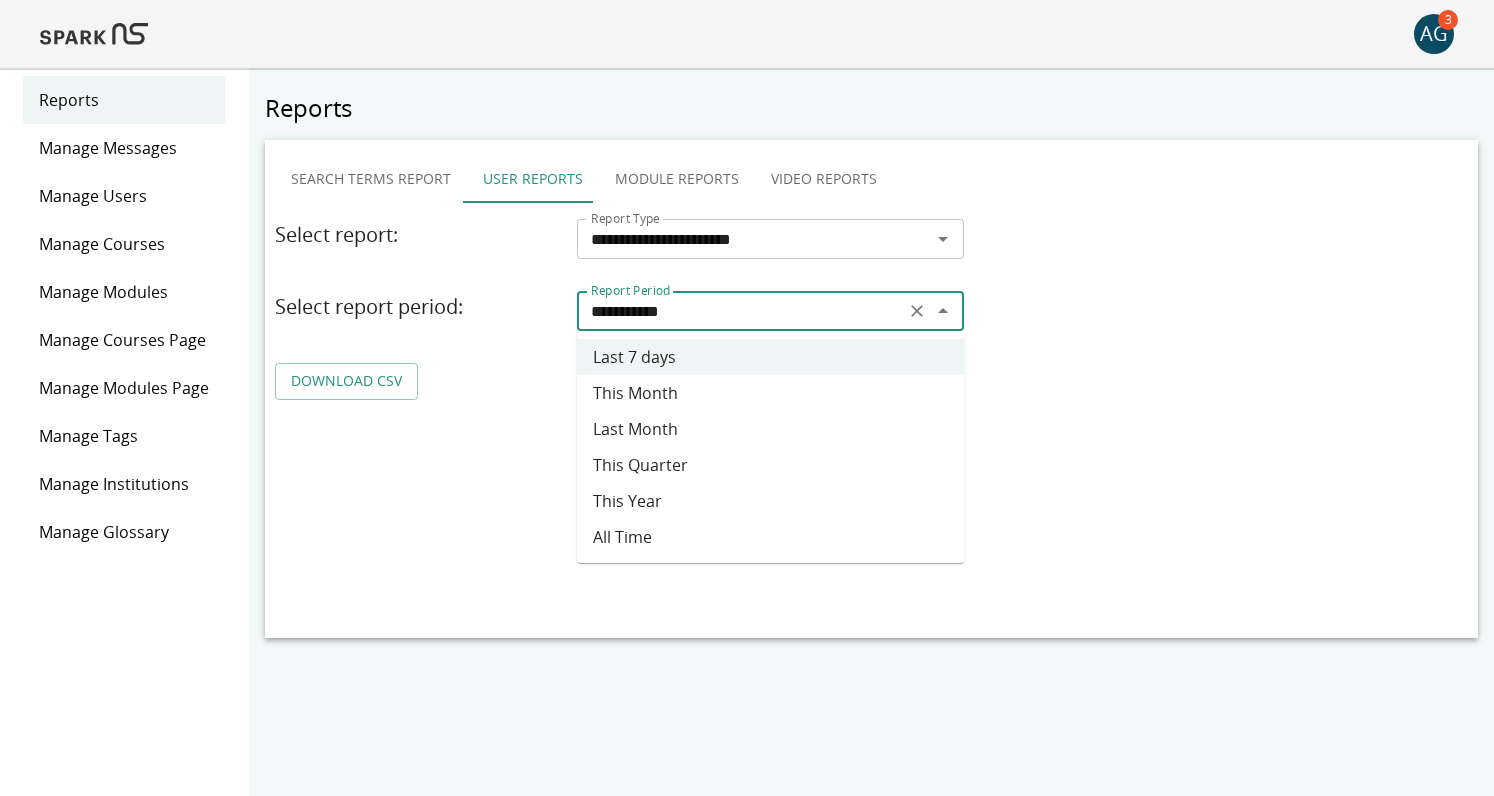 click on "This Month" at bounding box center [770, 393] 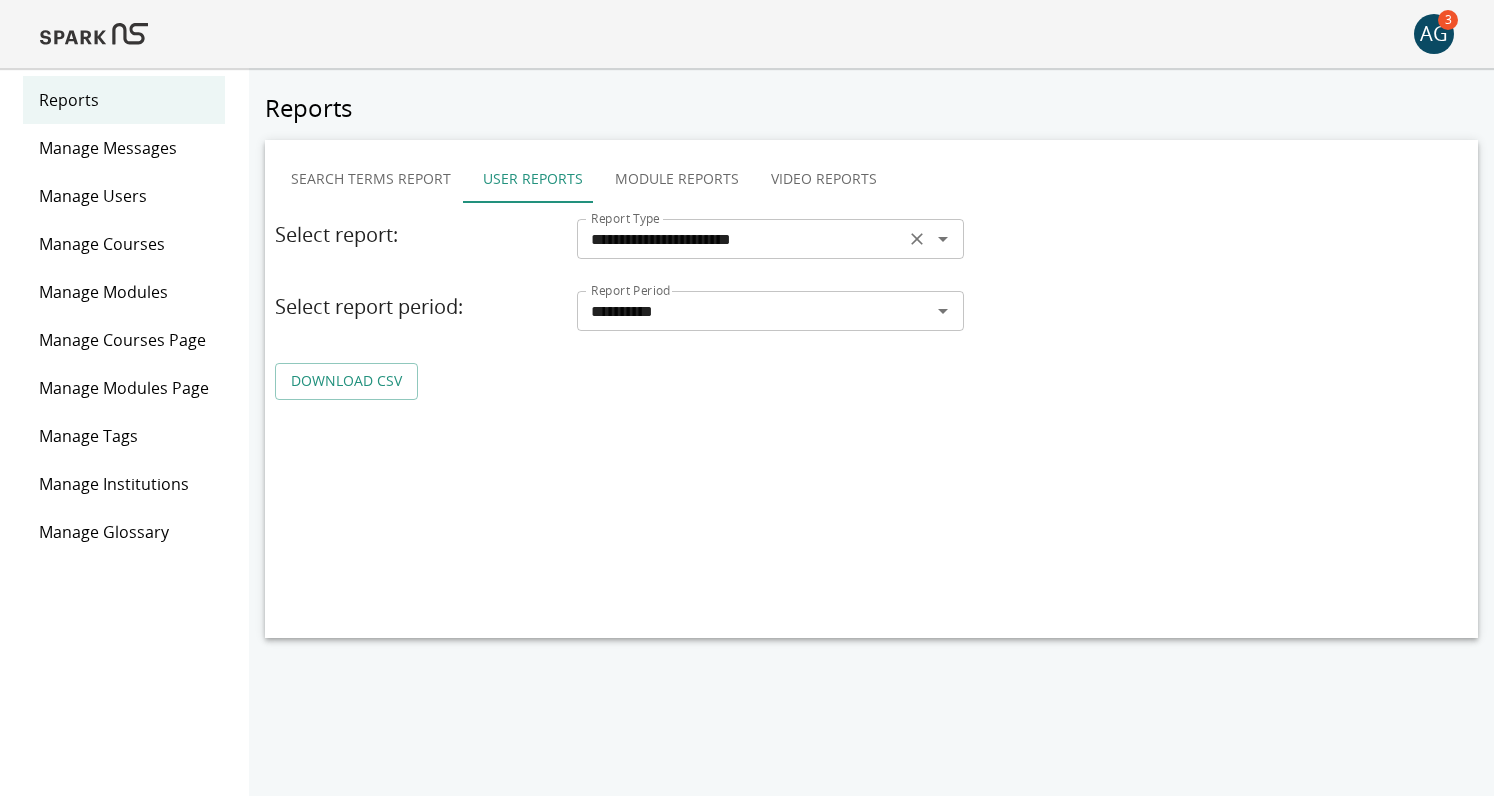 click on "**********" at bounding box center (741, 239) 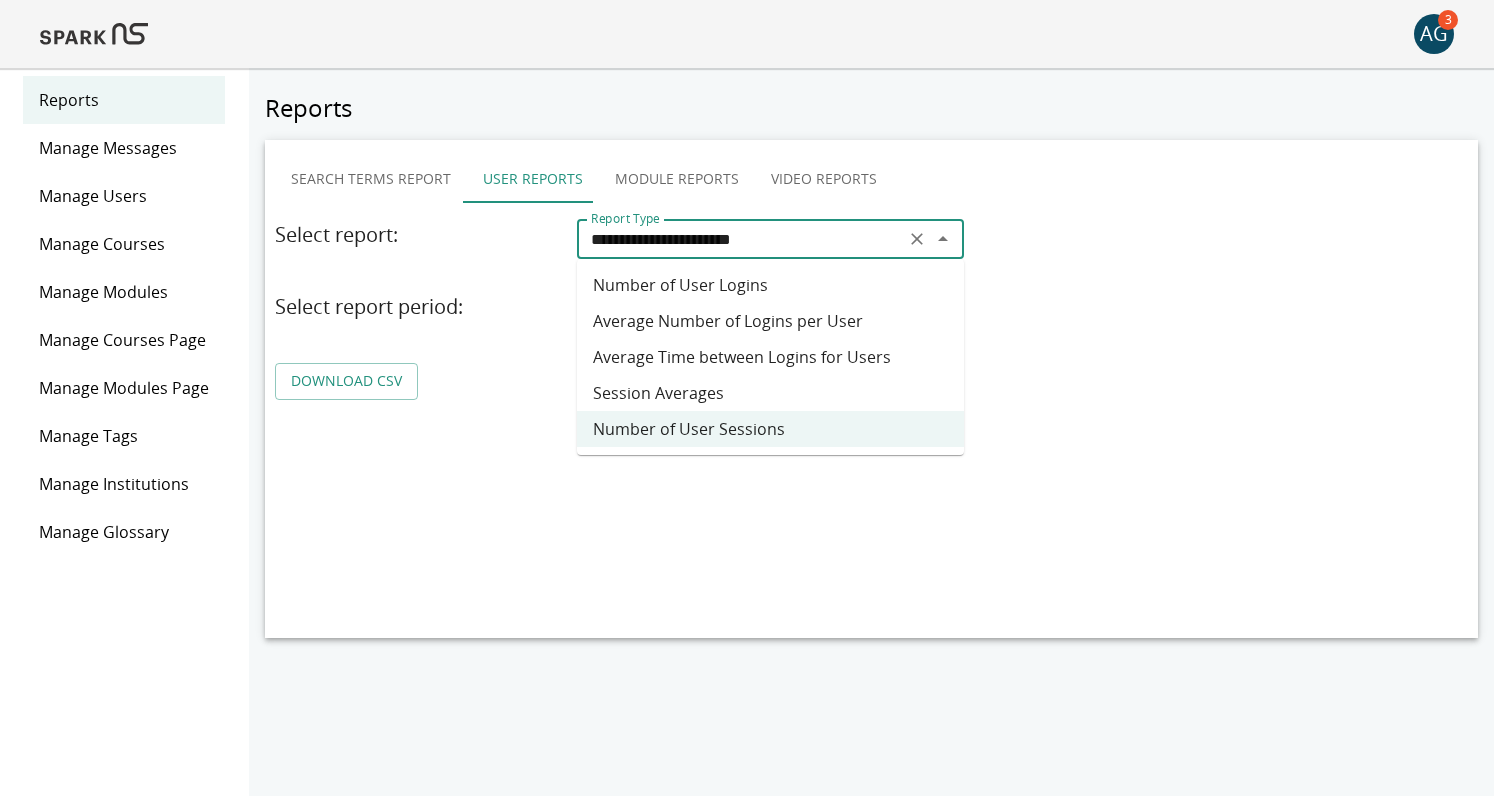 click on "Number of User Logins" at bounding box center (770, 285) 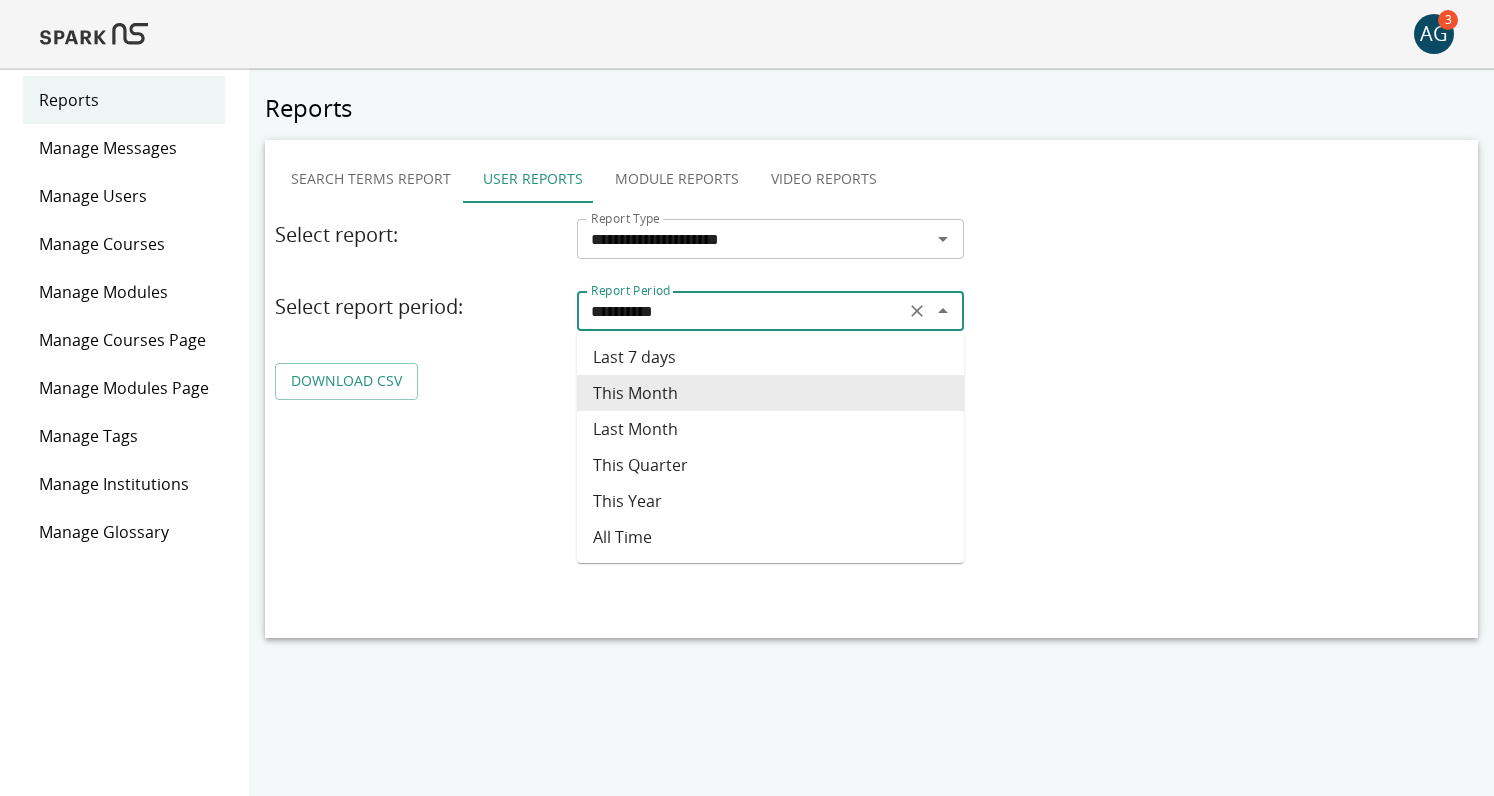 click on "**********" at bounding box center (741, 311) 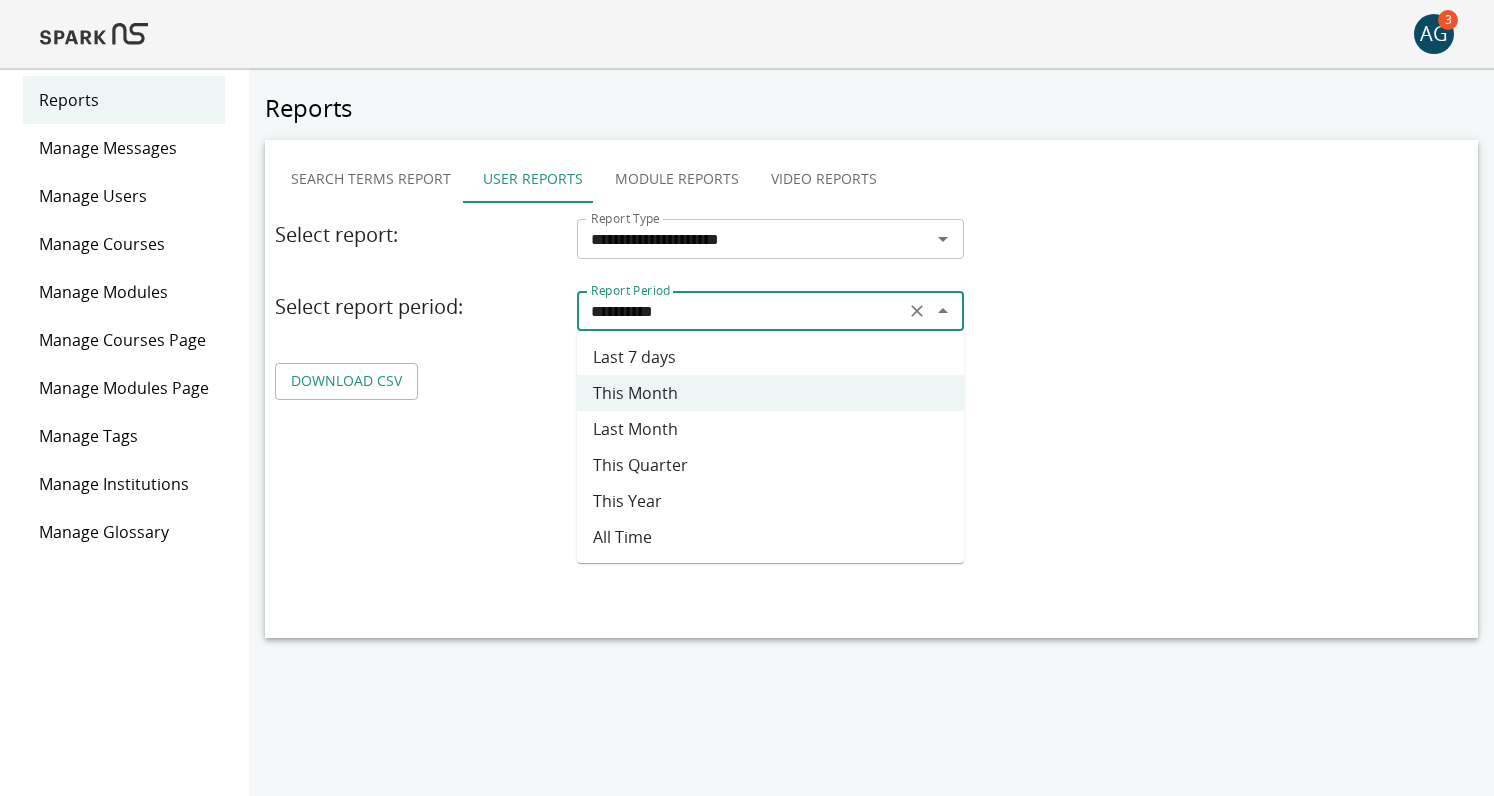 click on "This Quarter" at bounding box center (770, 465) 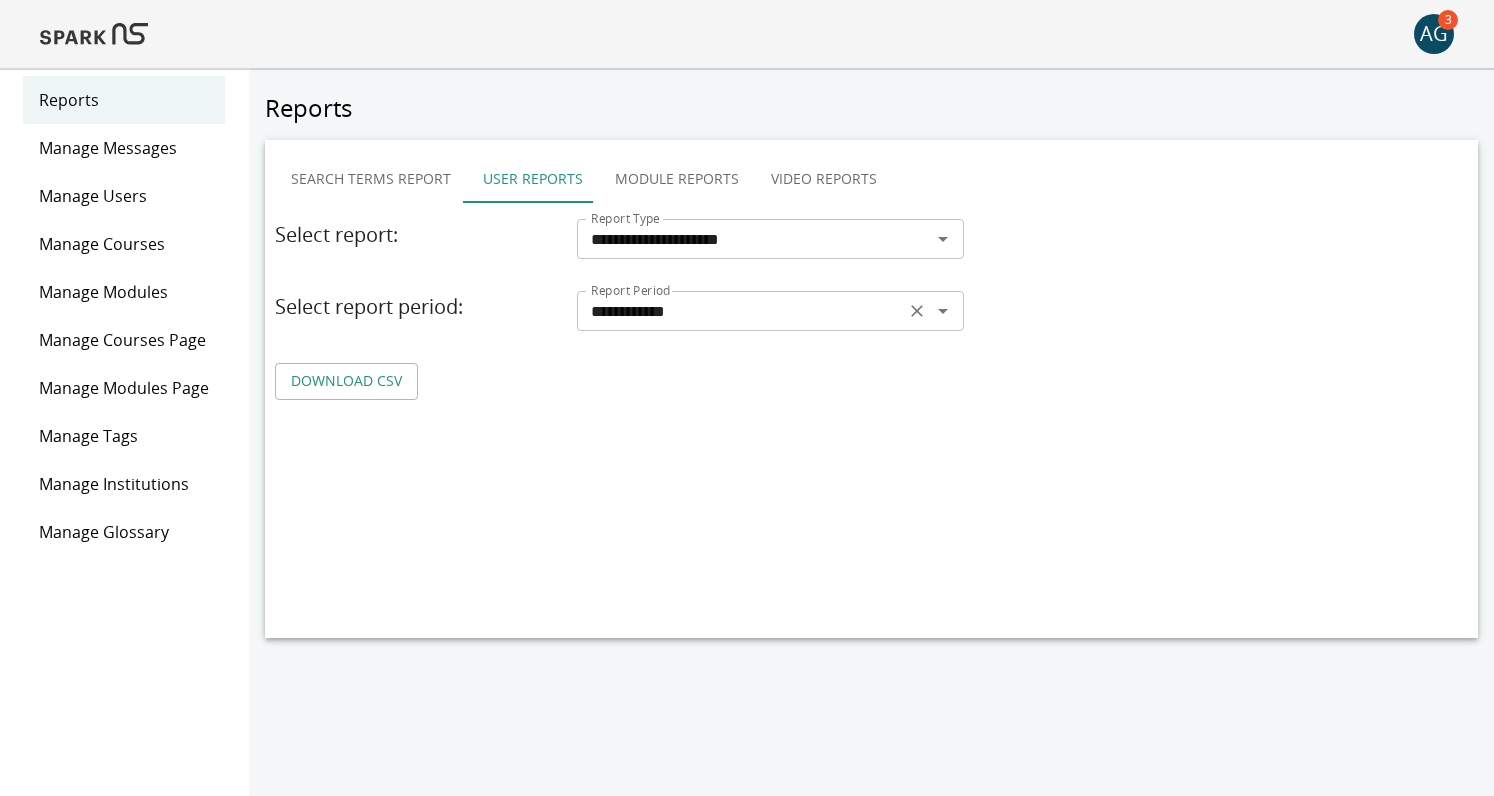 click on "**********" at bounding box center (741, 311) 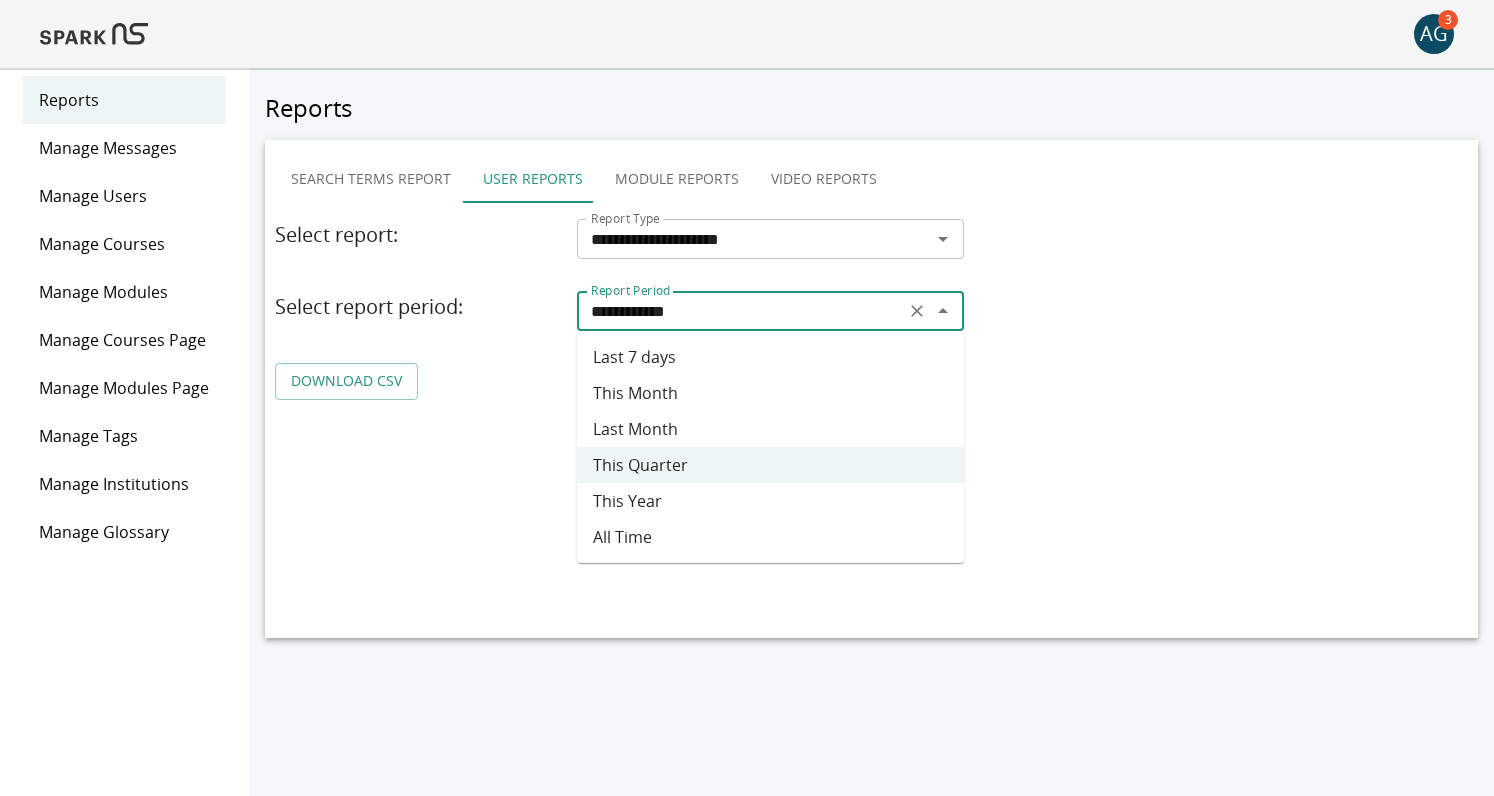 click on "Last 7 days" at bounding box center (770, 357) 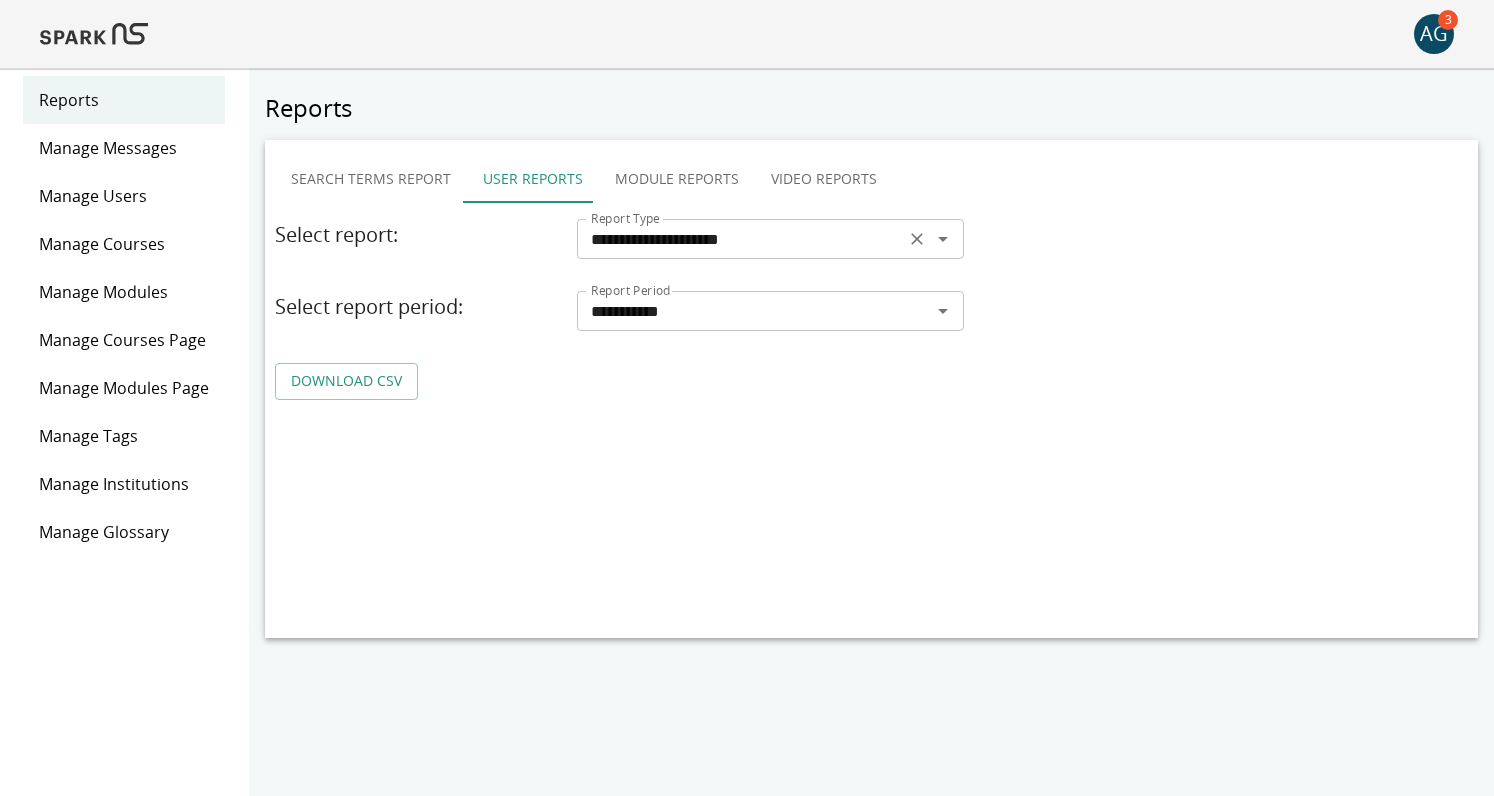 click on "**********" at bounding box center (741, 239) 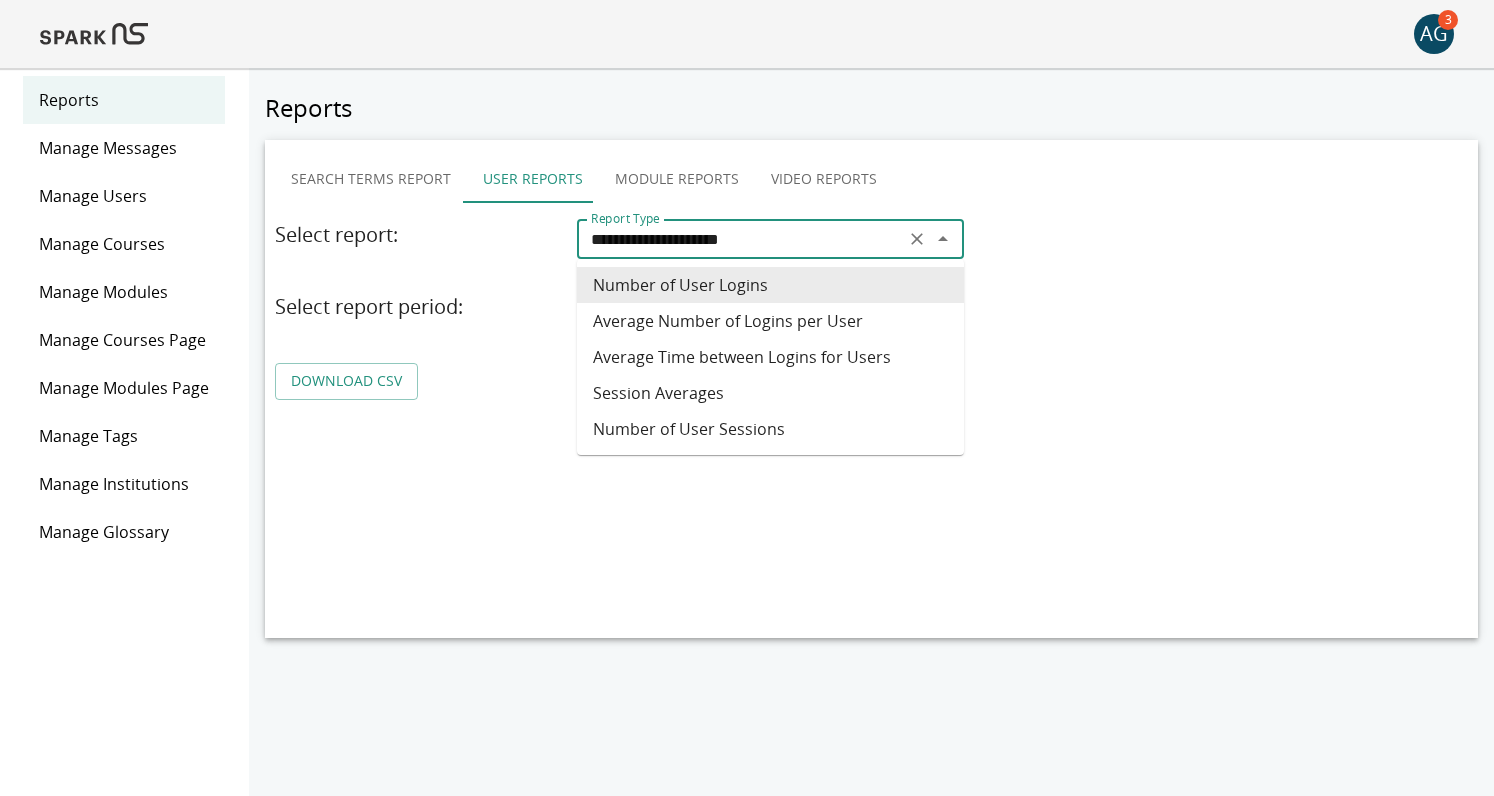 click 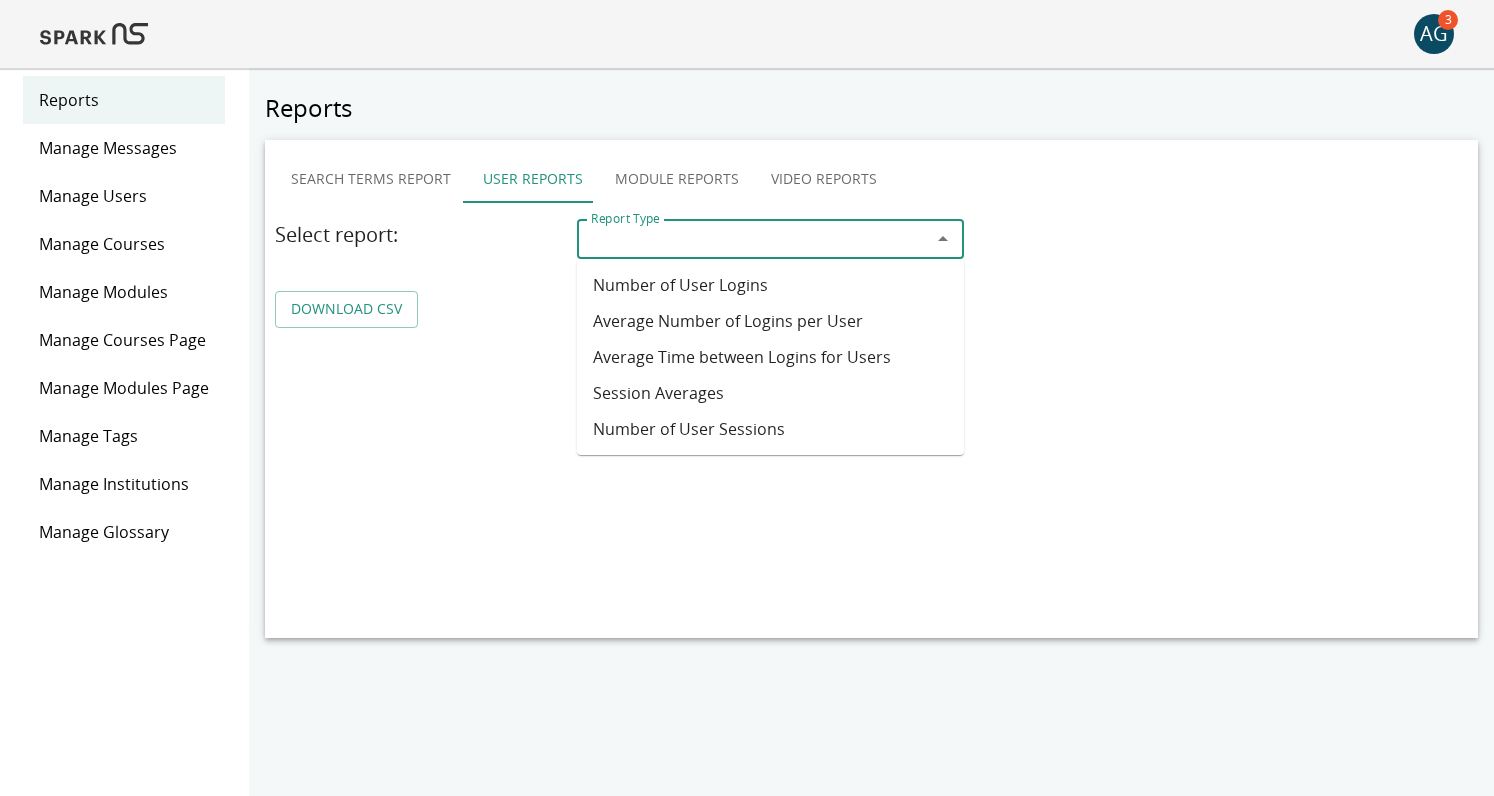 click on "DOWNLOAD CSV" at bounding box center (871, 309) 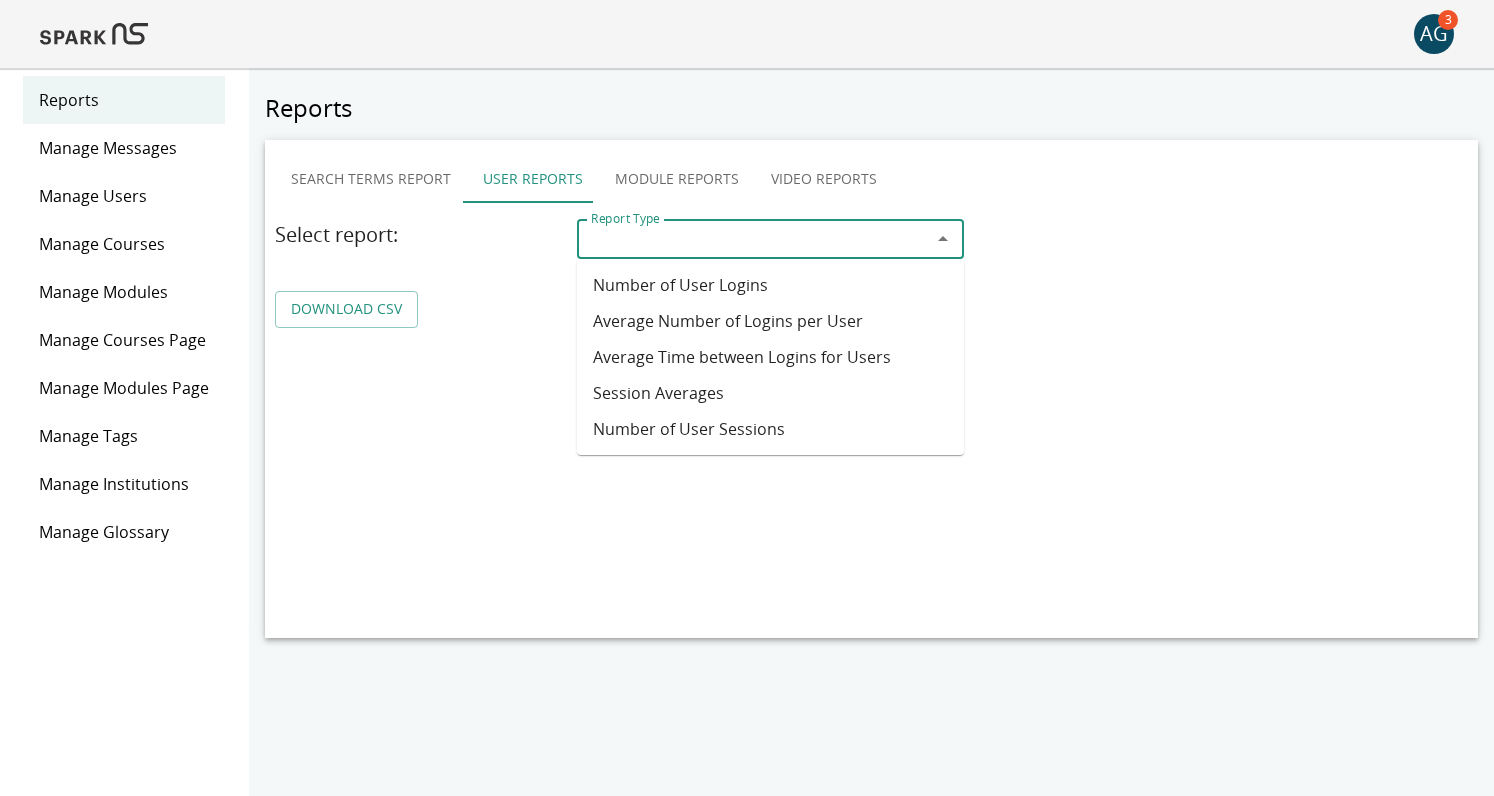 click on "Report Type" at bounding box center [754, 239] 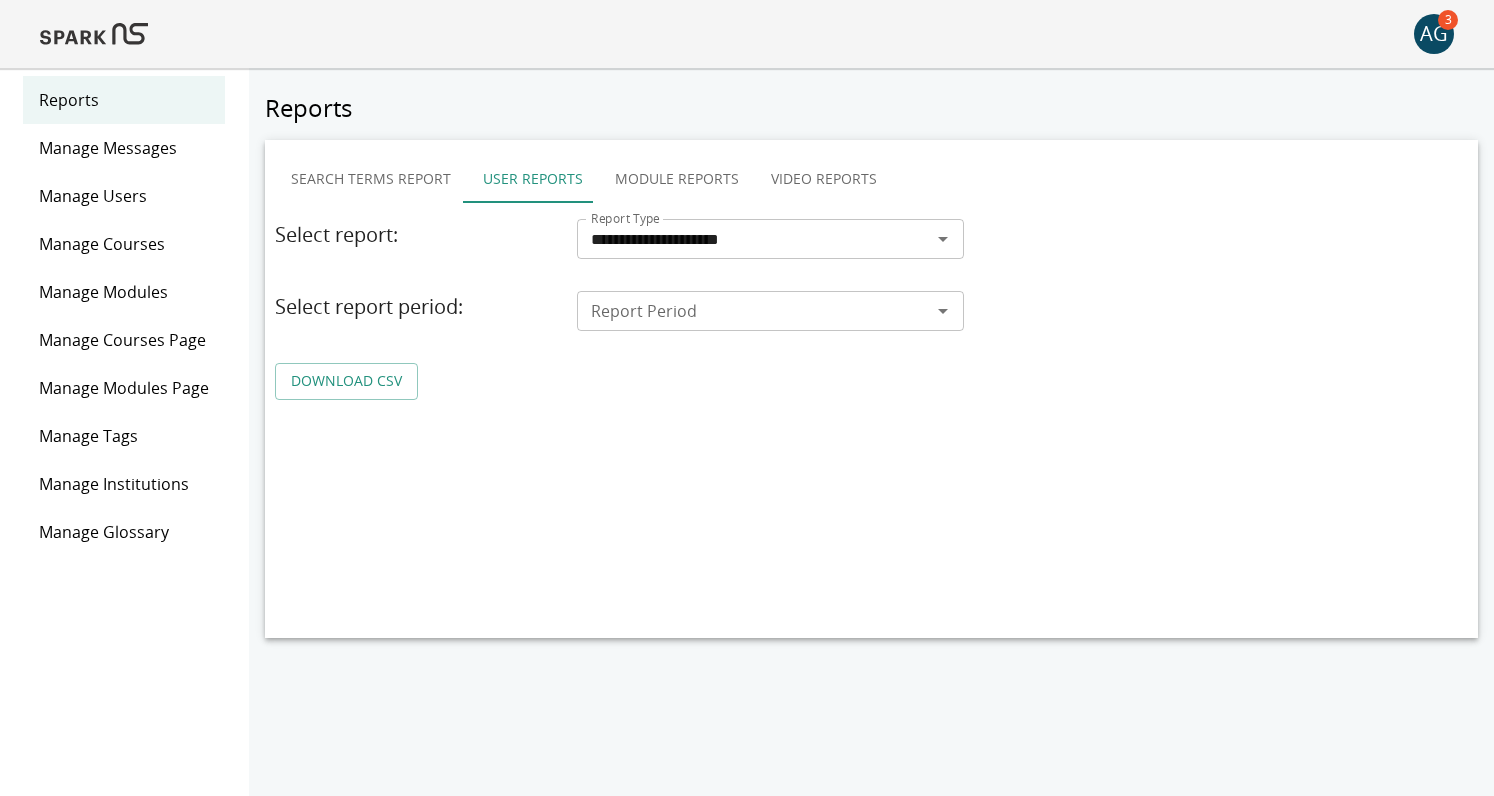 click on "Report Period" at bounding box center (754, 311) 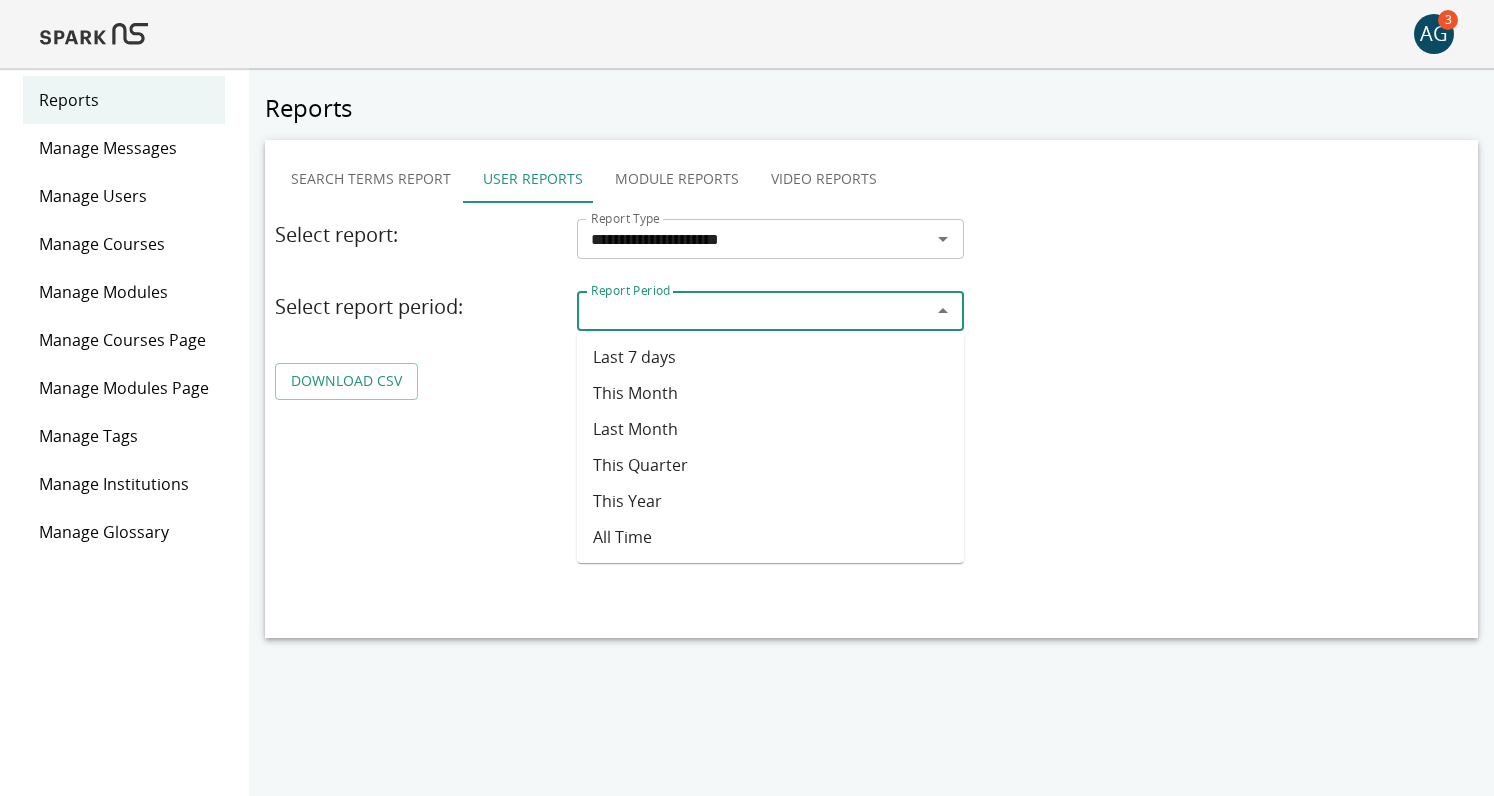 click on "This Month" at bounding box center [770, 393] 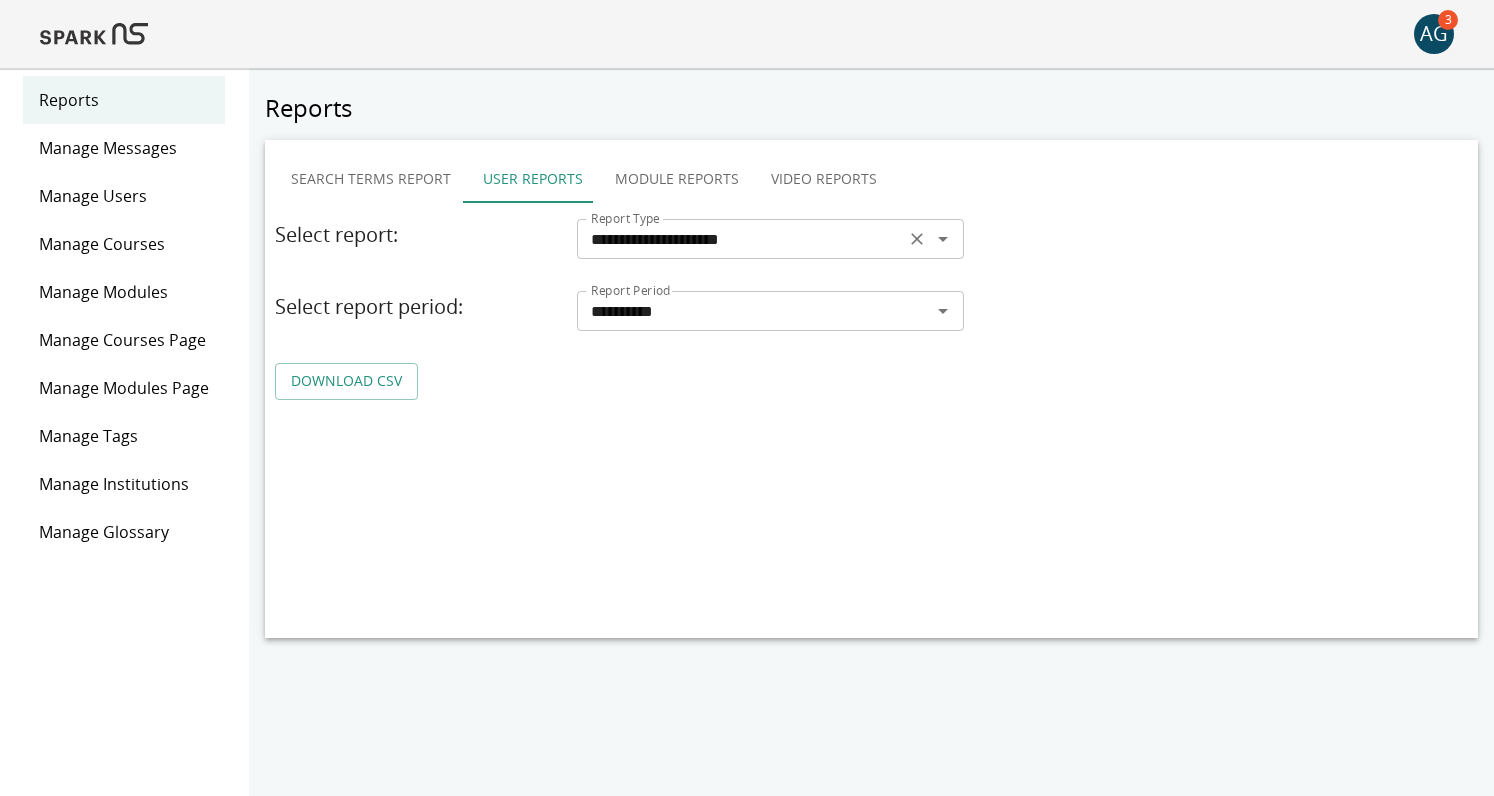 click on "**********" at bounding box center [741, 239] 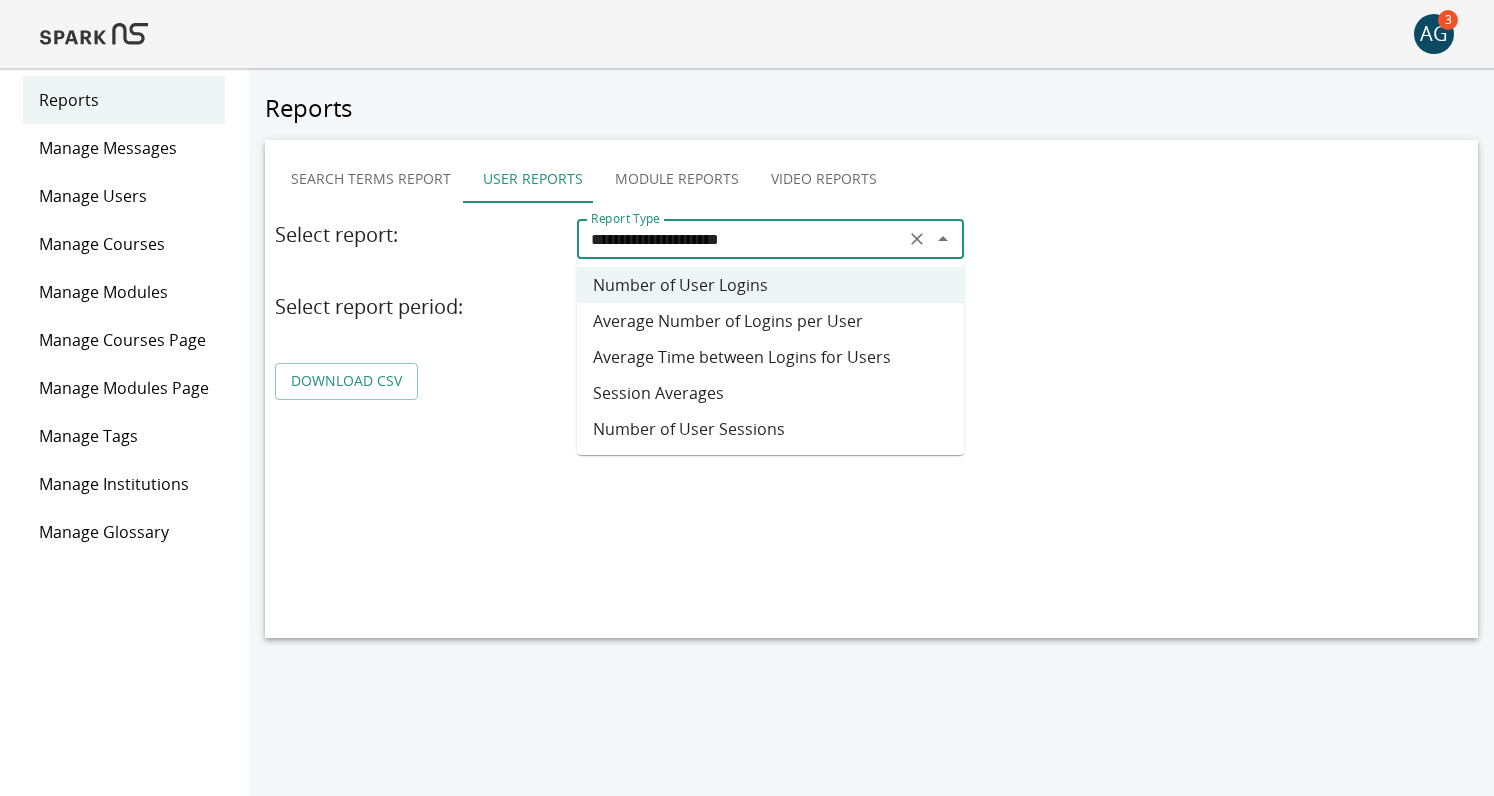click on "Average Number of Logins per User" at bounding box center [770, 321] 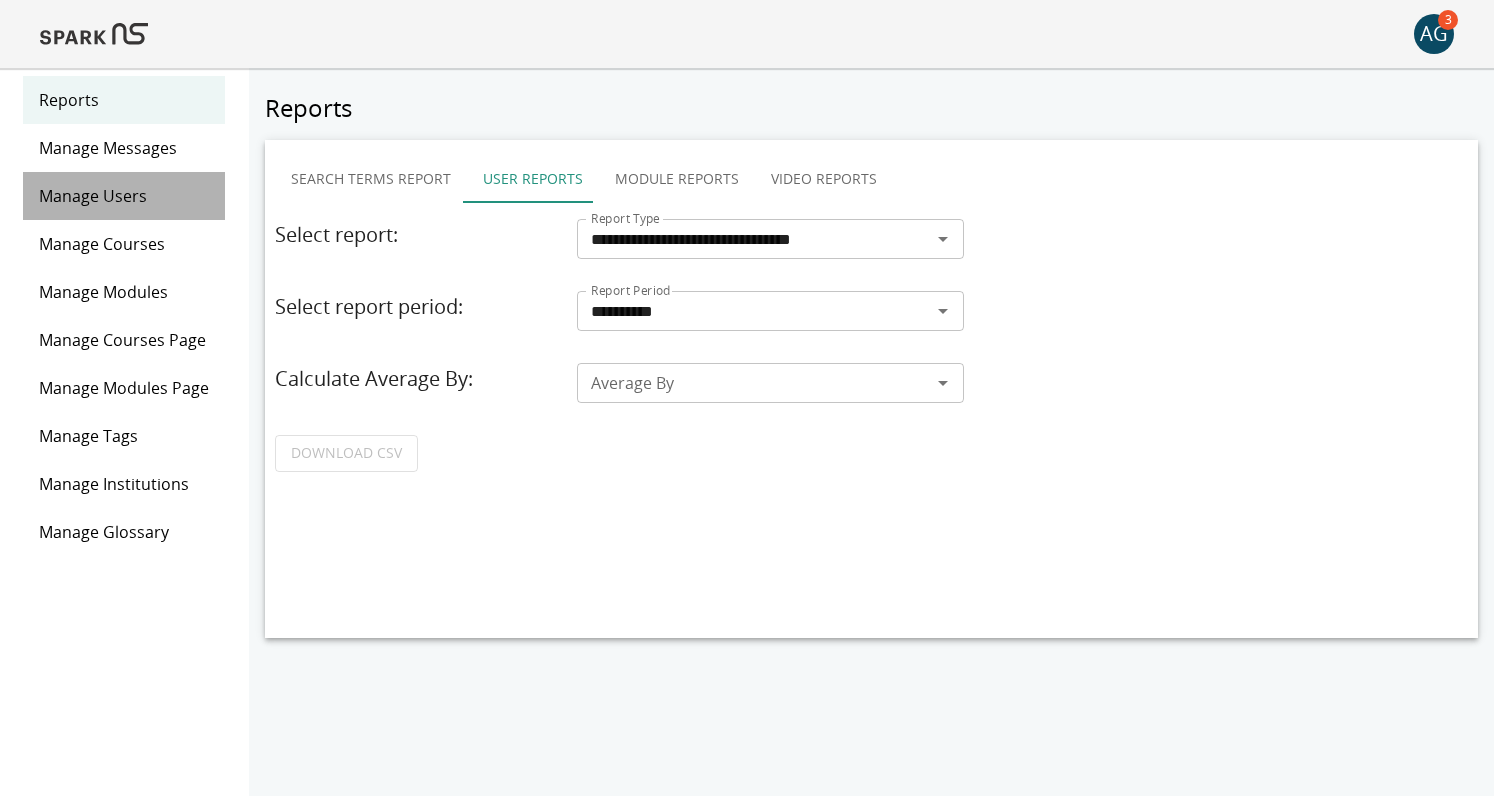 click on "Manage Users" at bounding box center (124, 196) 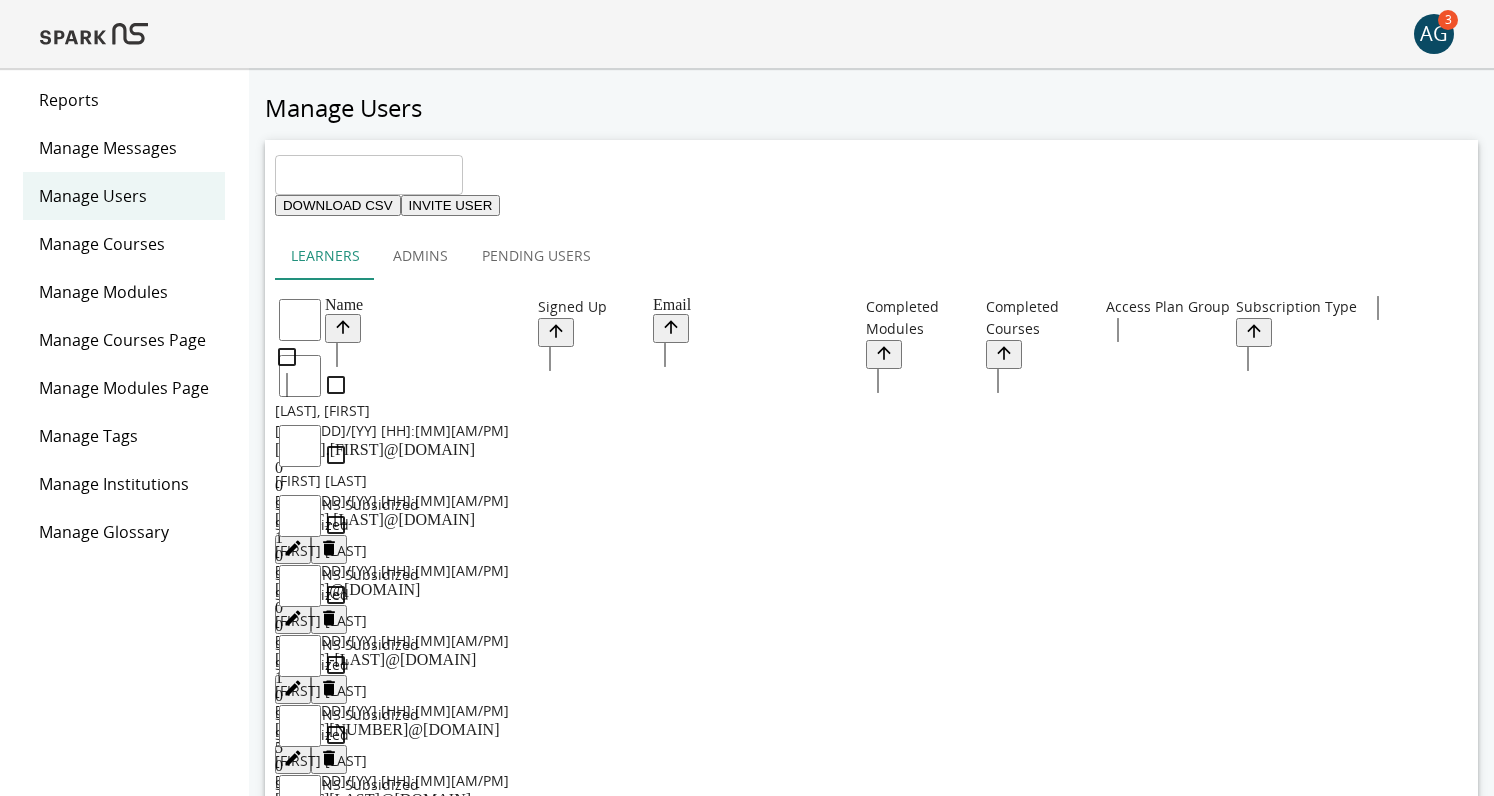 click on "INVITE USER" at bounding box center [451, 205] 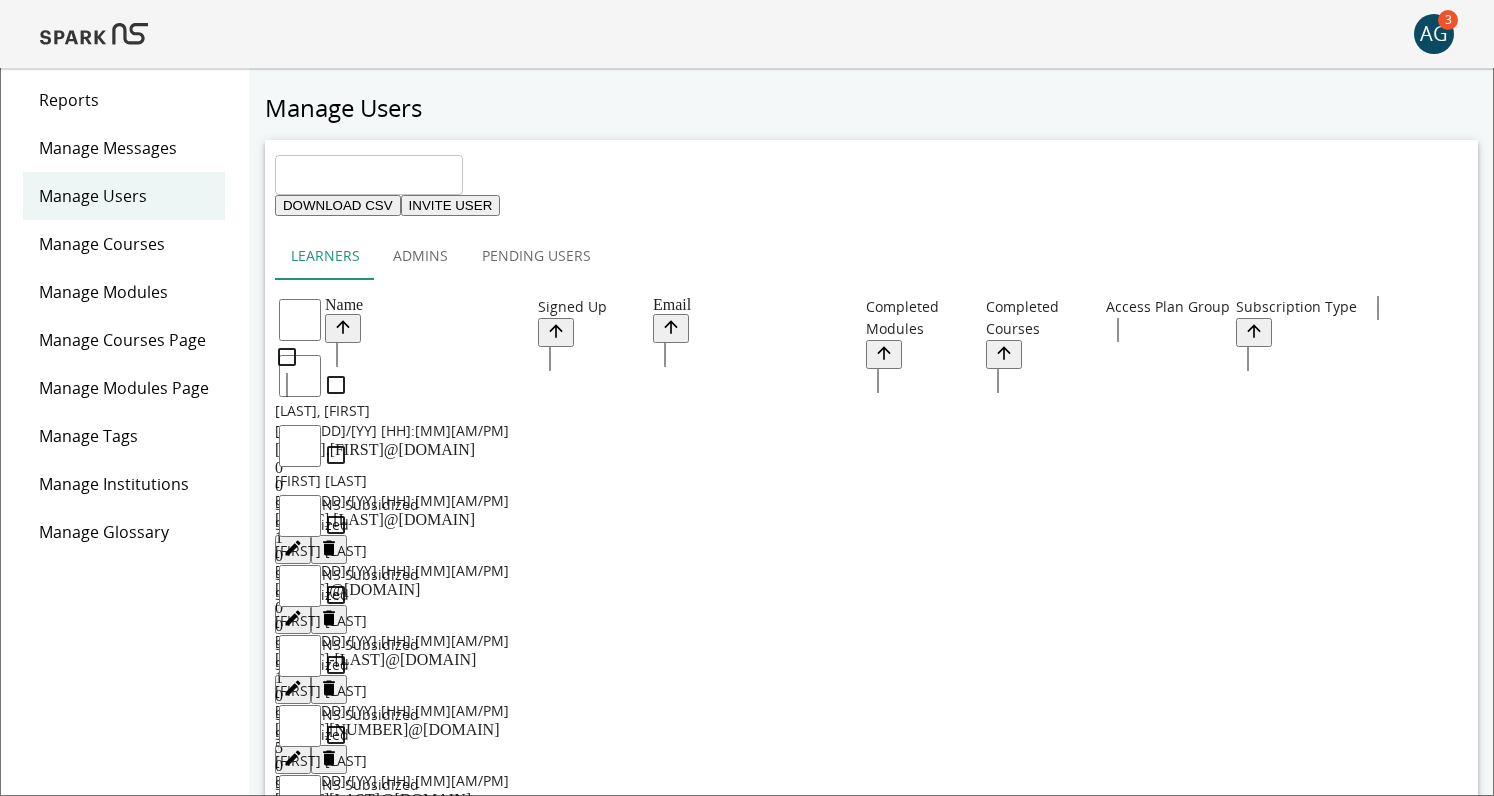 click on "Access Plan Group" at bounding box center (730, 1322) 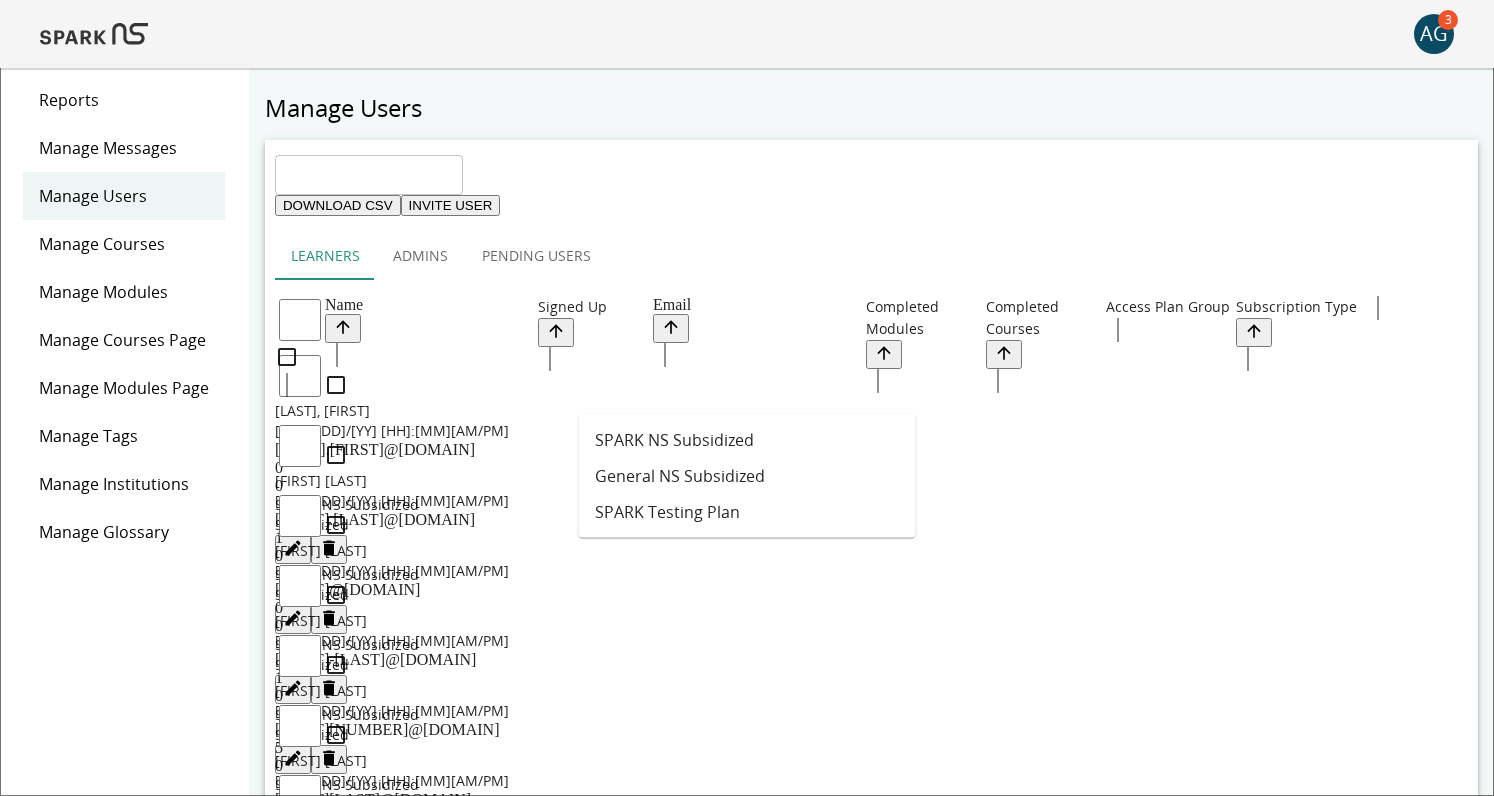 click on "Admin Access" at bounding box center [88, 1521] 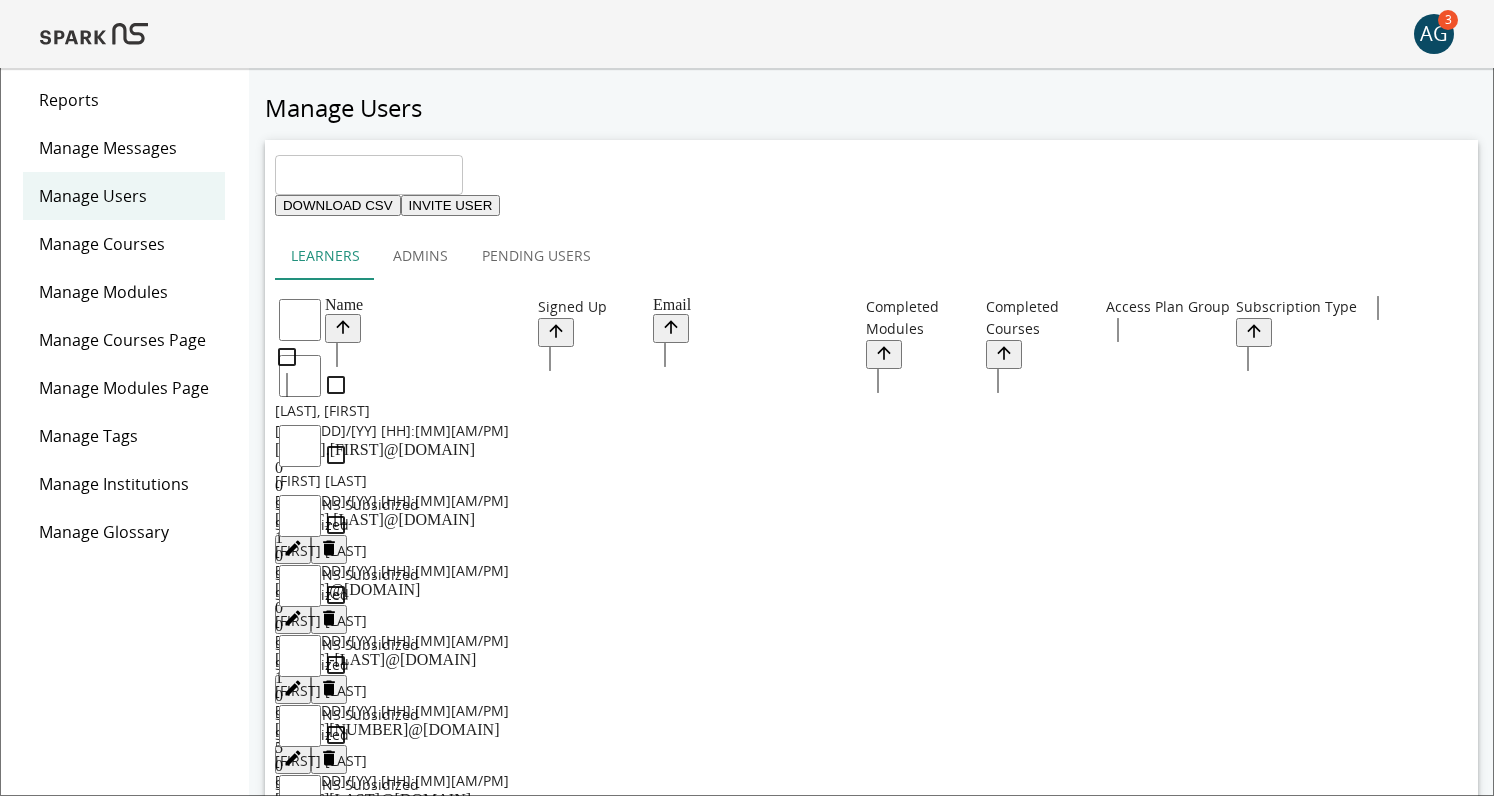 click on "Institution" at bounding box center (27, 1412) 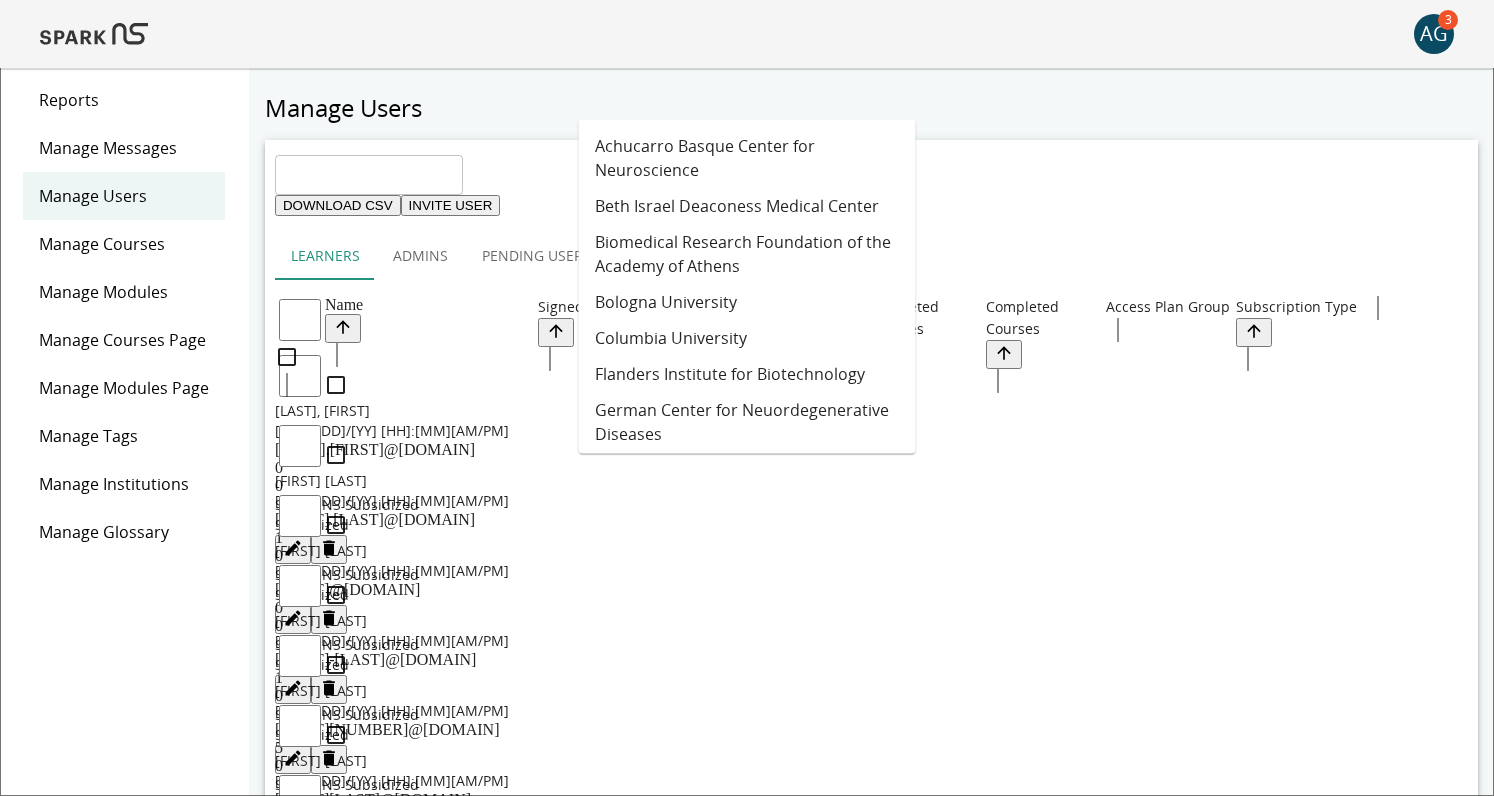 click on "Admin Access" at bounding box center [88, 1521] 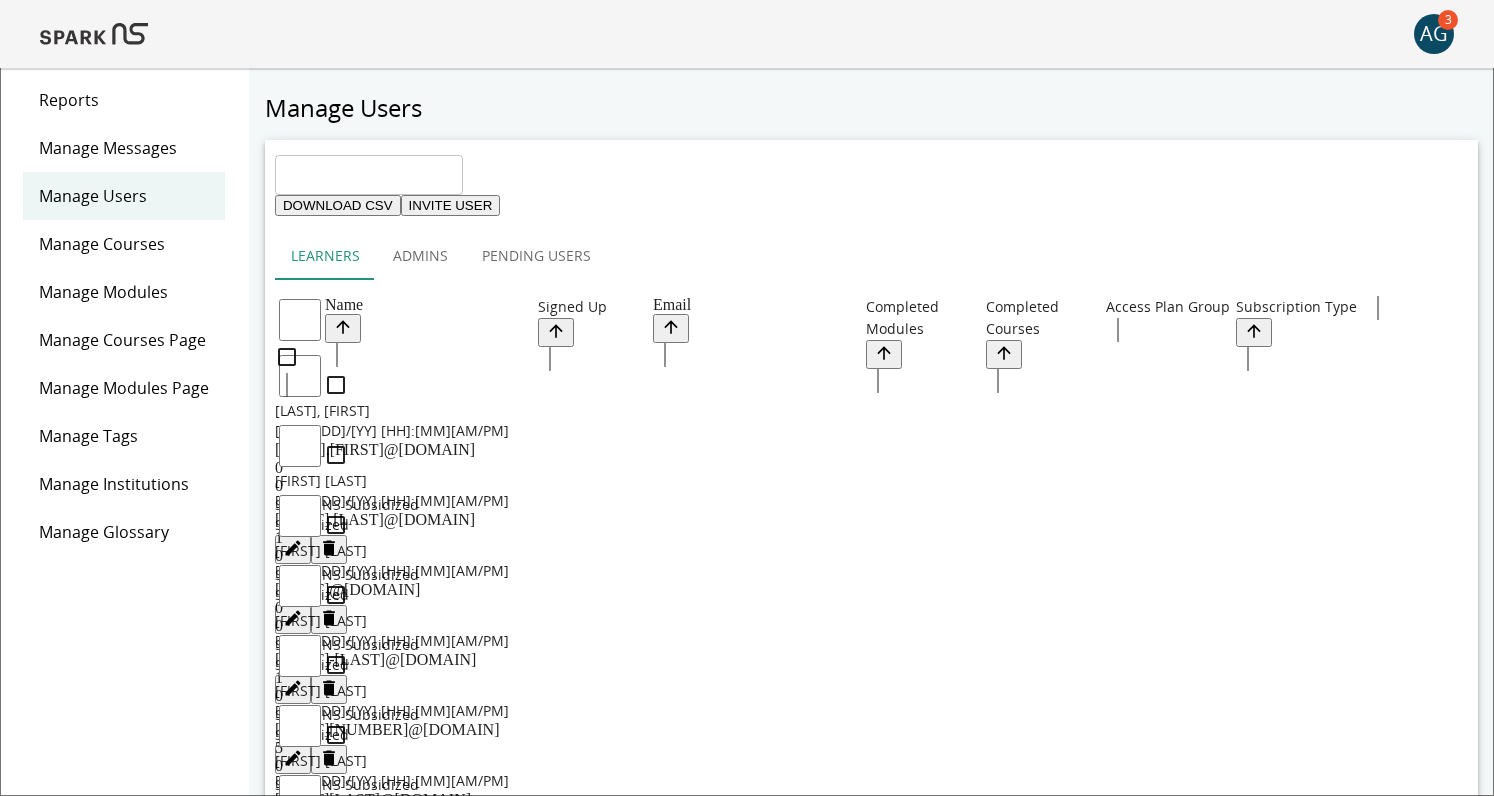 scroll, scrollTop: 0, scrollLeft: 0, axis: both 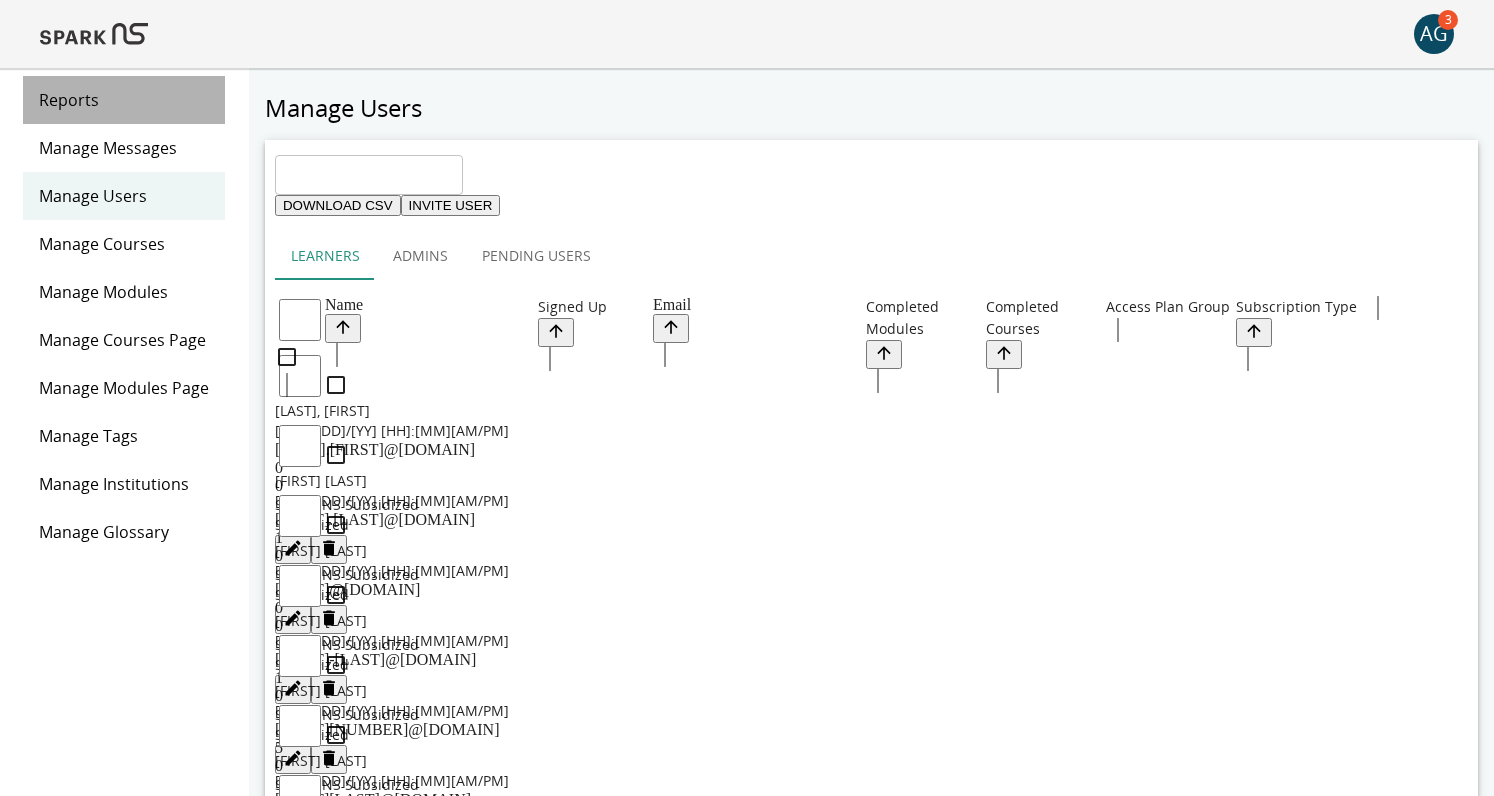 click on "Reports" at bounding box center [124, 100] 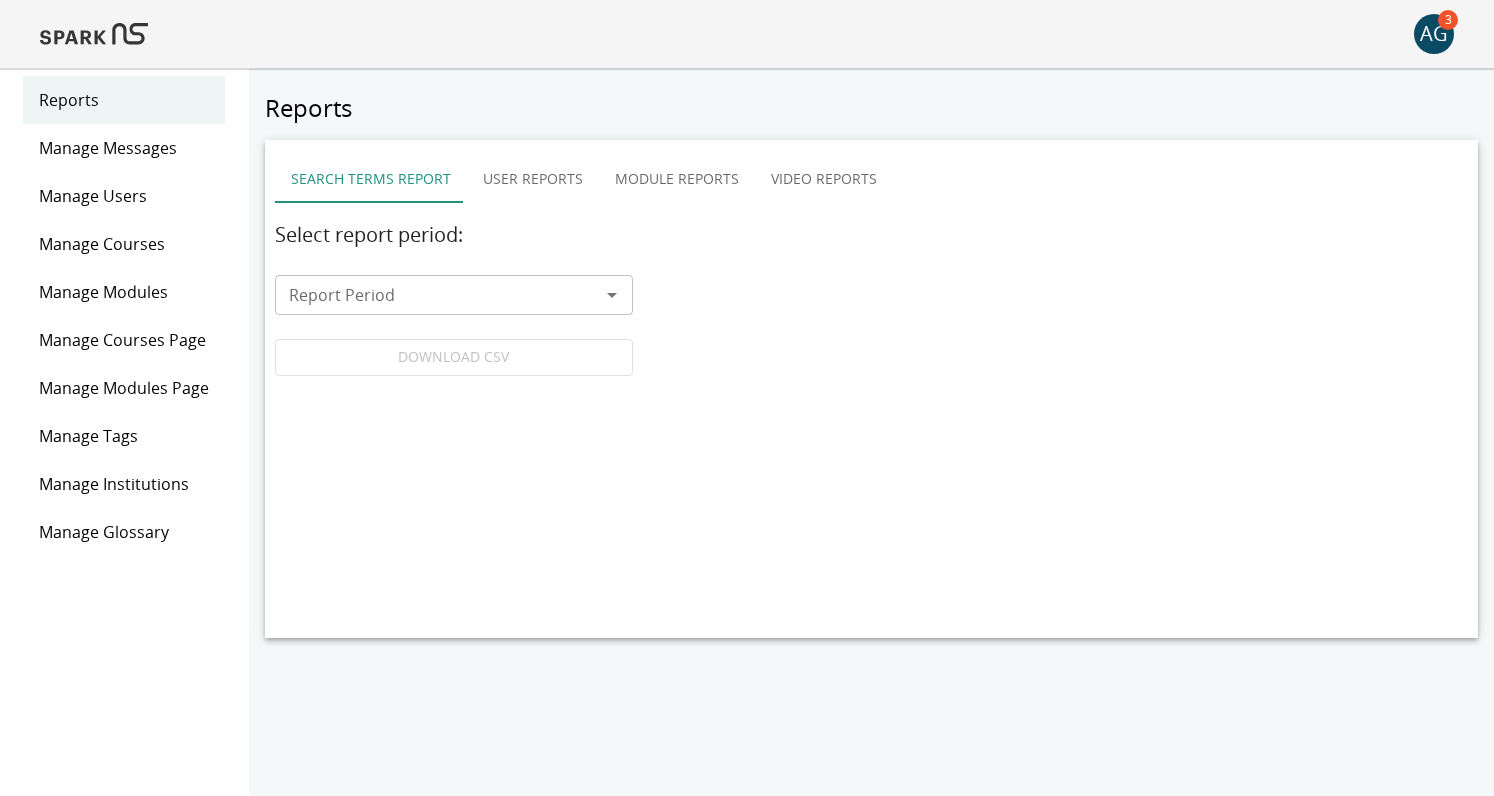 click on "User Reports" at bounding box center [533, 179] 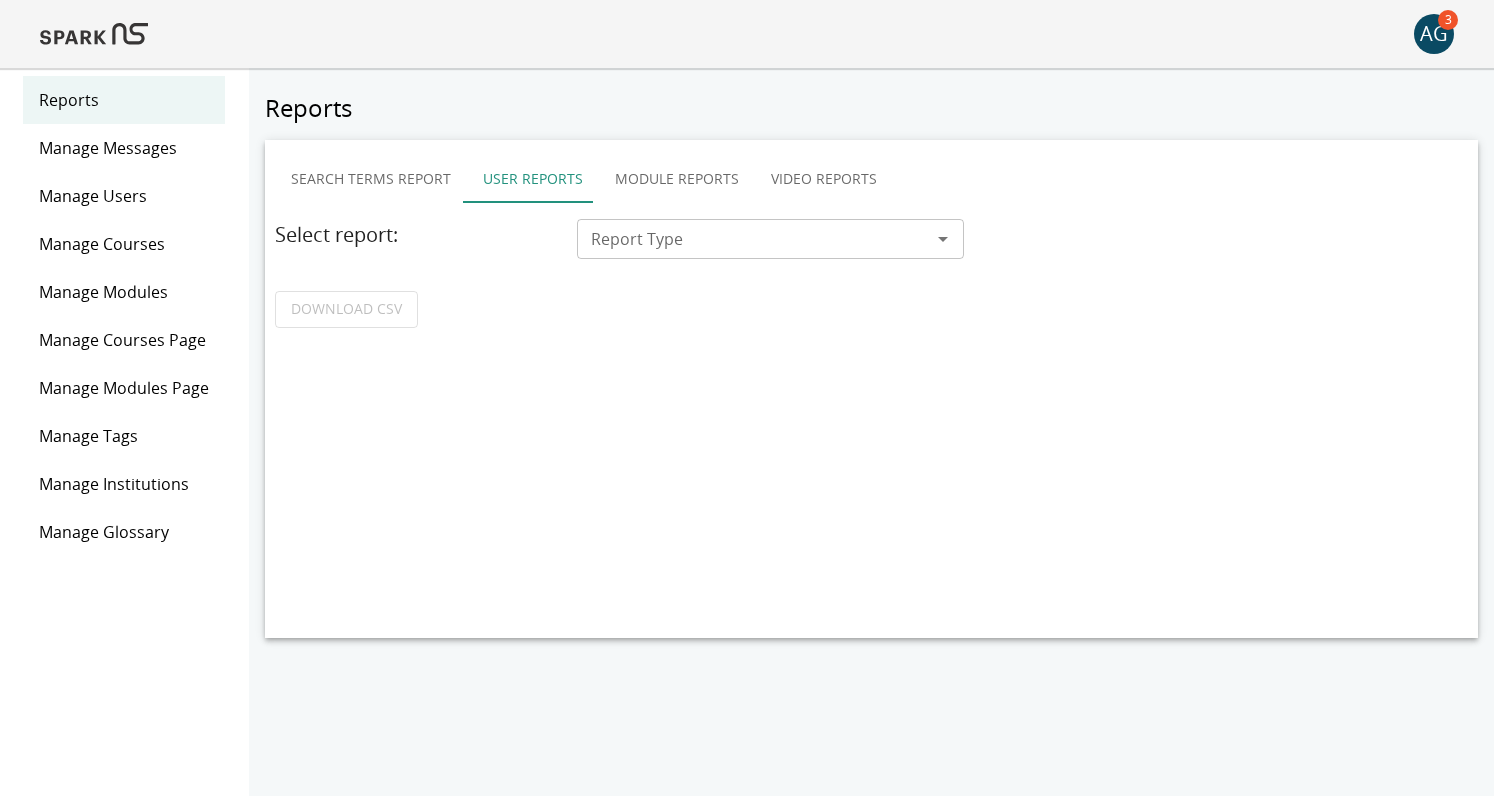 click on "Report Type" at bounding box center (754, 239) 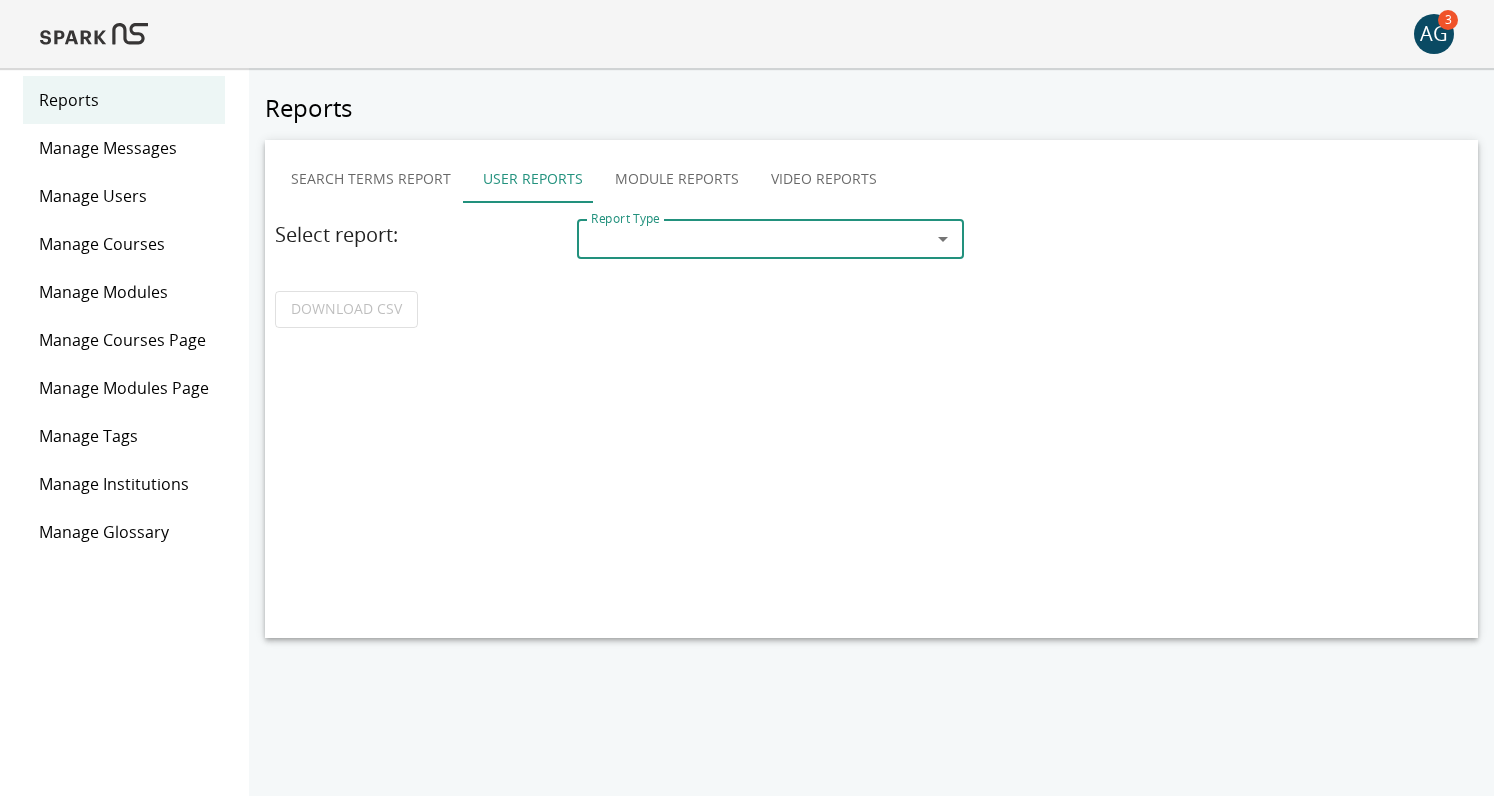 click on "Report Type" at bounding box center [754, 239] 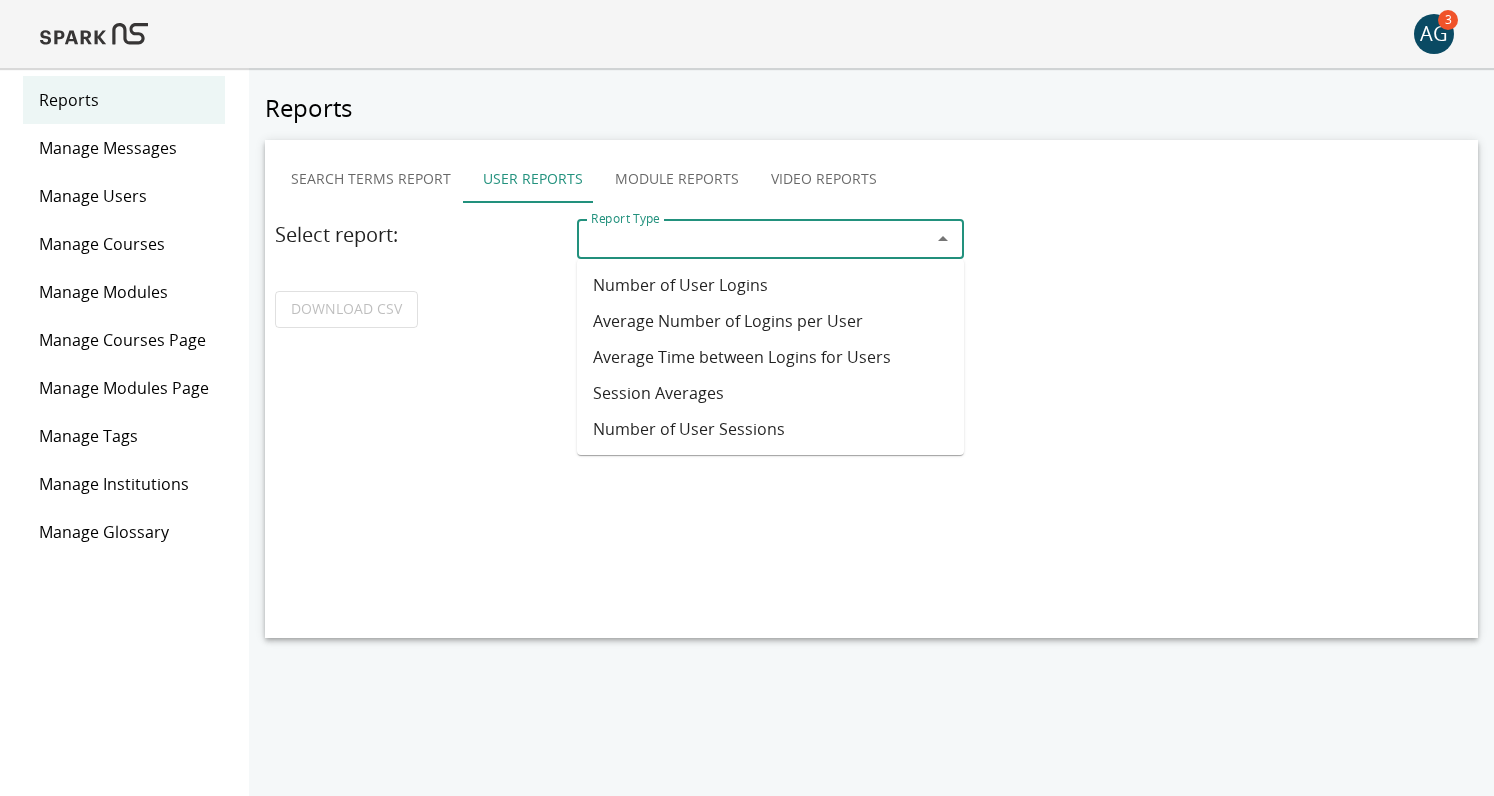 click on "Session Averages" at bounding box center (770, 393) 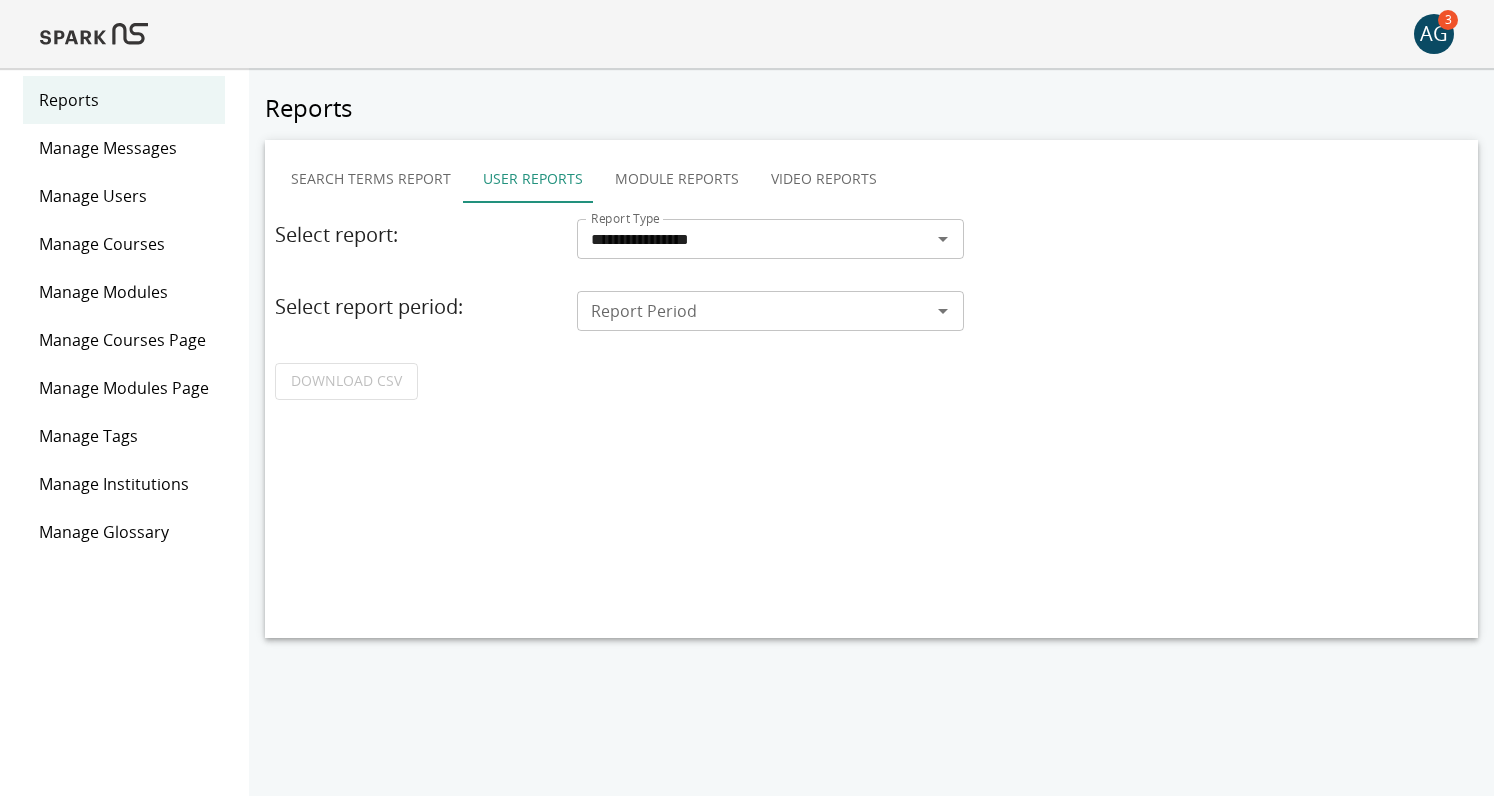 click on "Report Period" at bounding box center (754, 311) 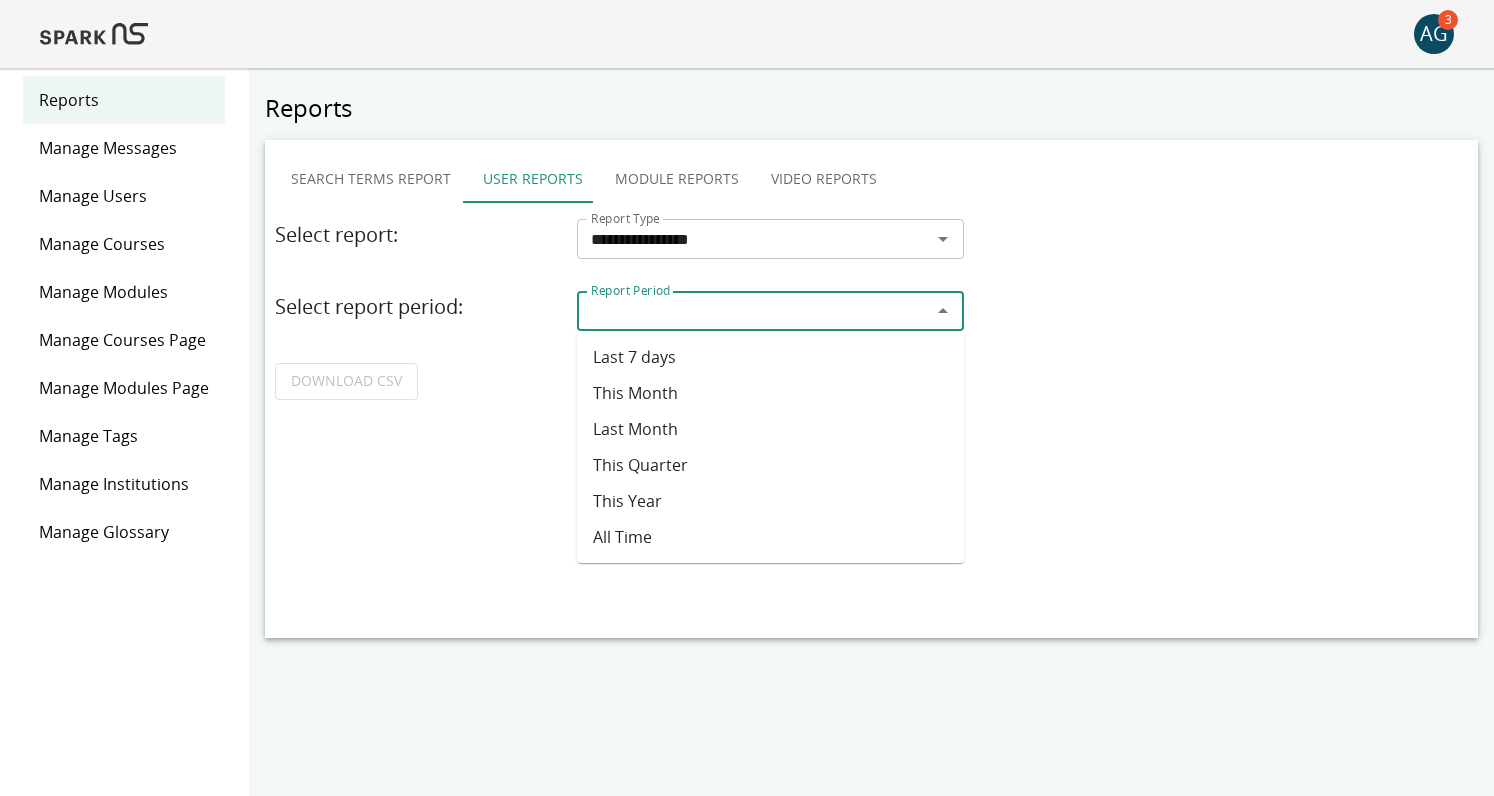 click on "This Month" at bounding box center (770, 393) 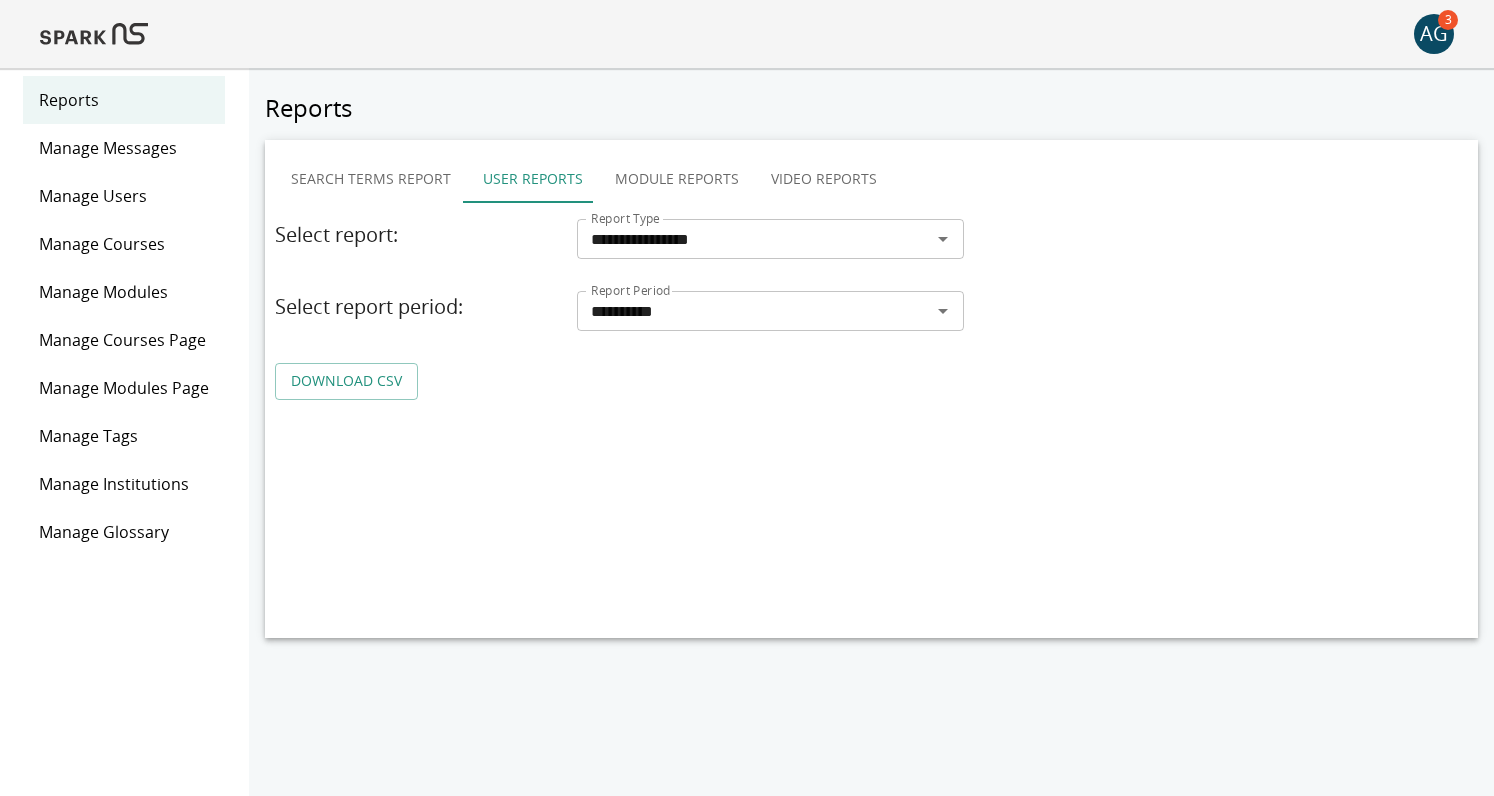 click on "DOWNLOAD CSV" at bounding box center (346, 381) 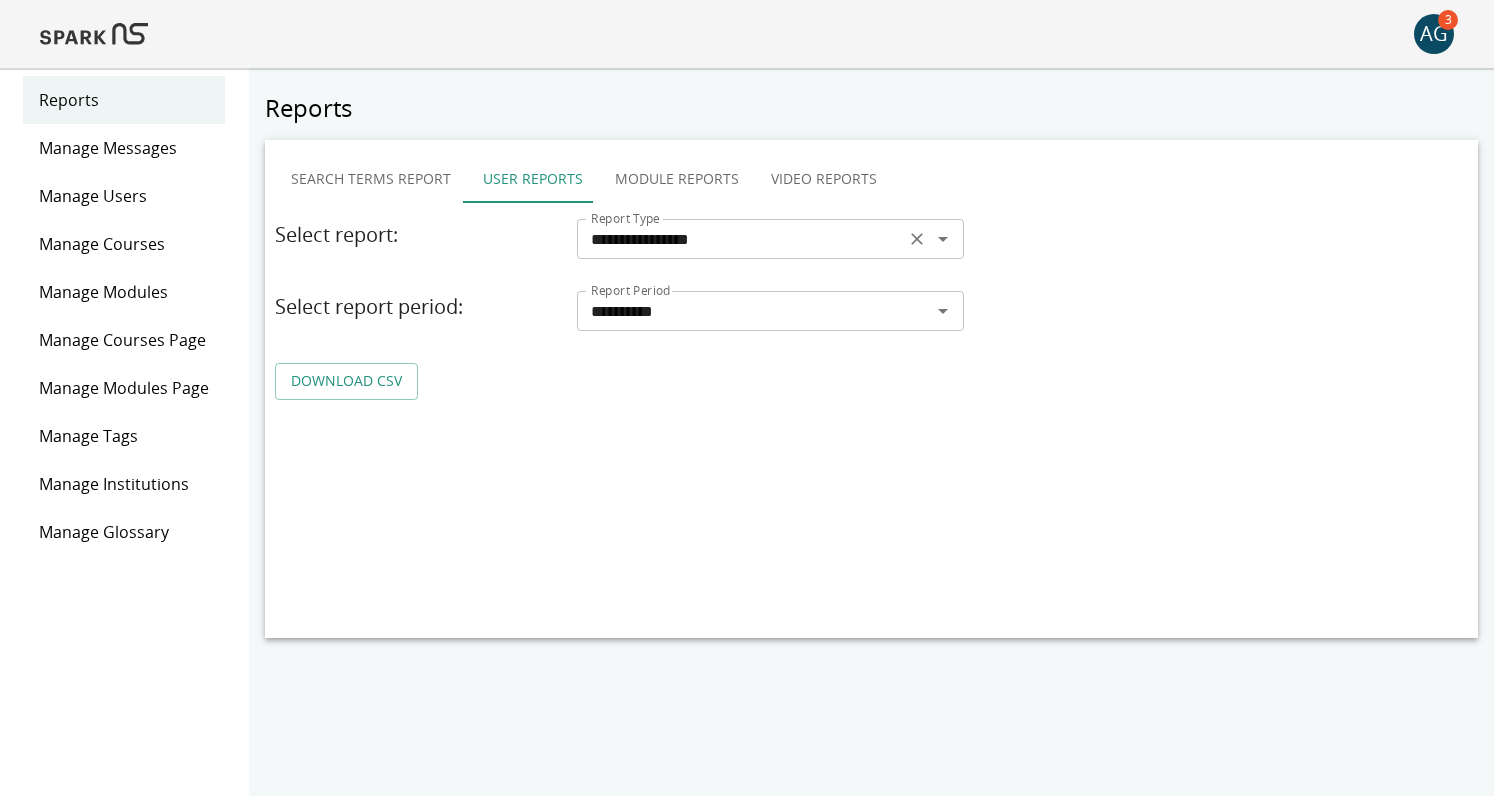 click on "**********" at bounding box center (741, 239) 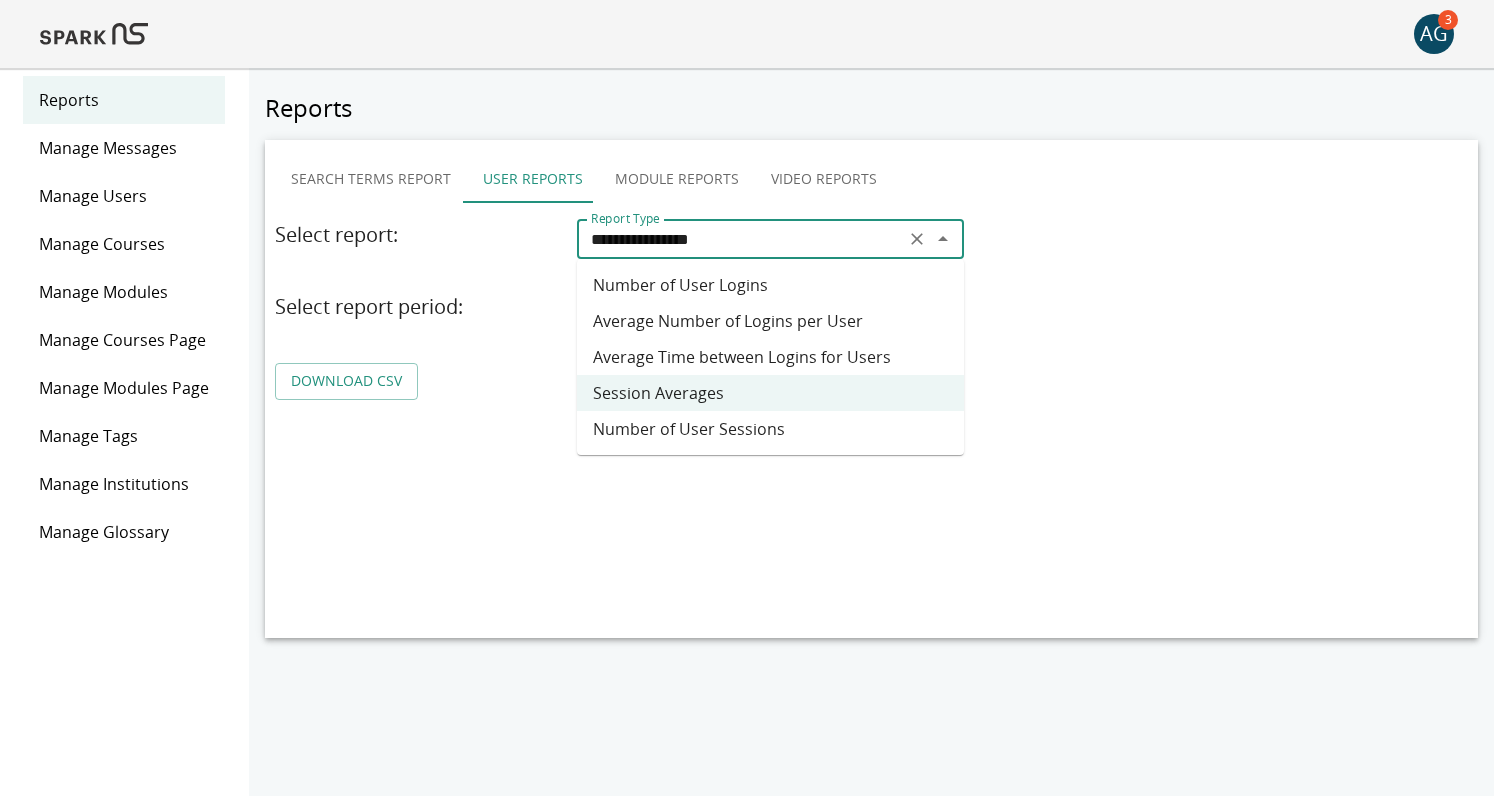 click on "Number of User Sessions" at bounding box center [770, 429] 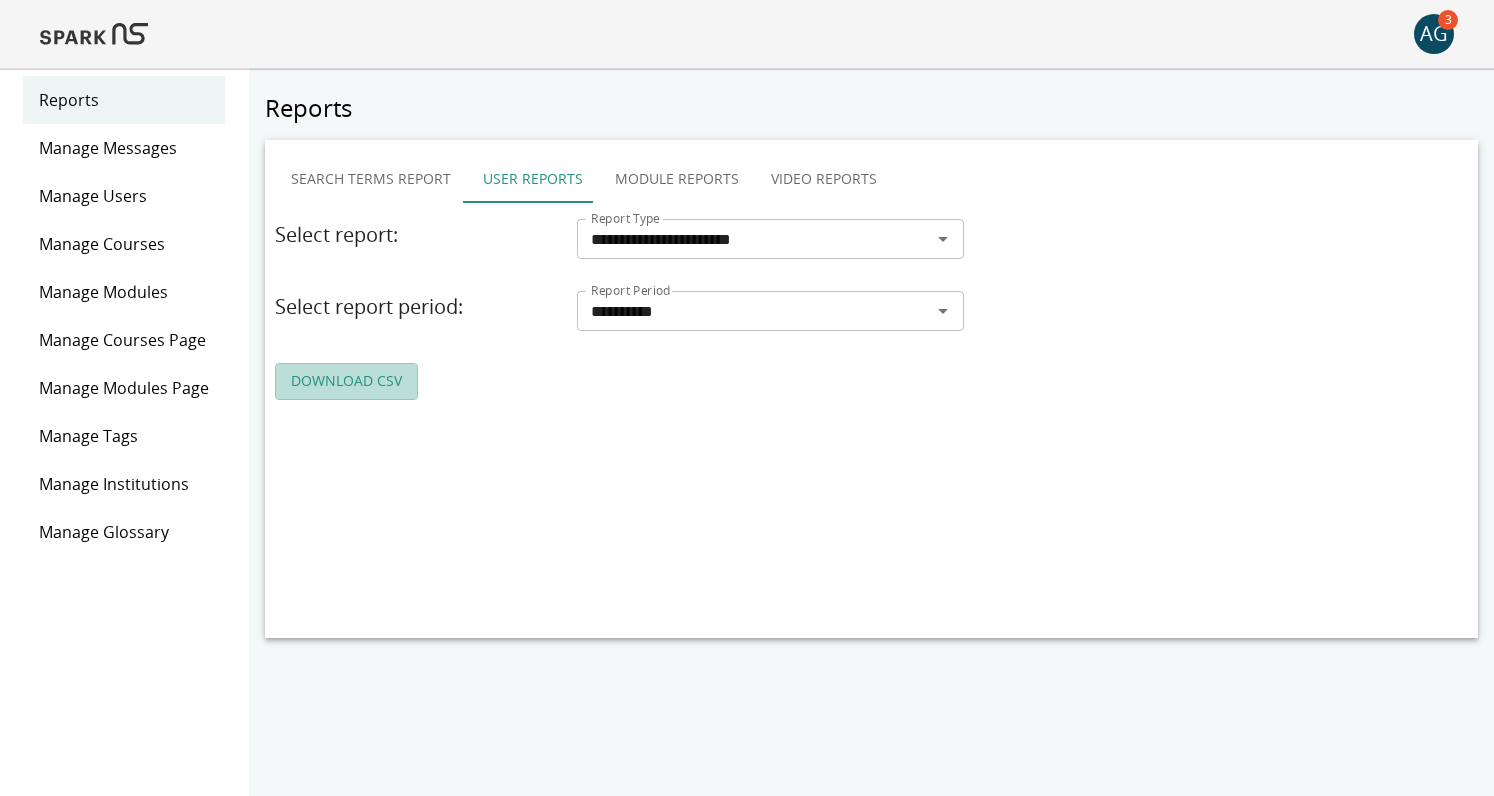 click on "DOWNLOAD CSV" at bounding box center (346, 381) 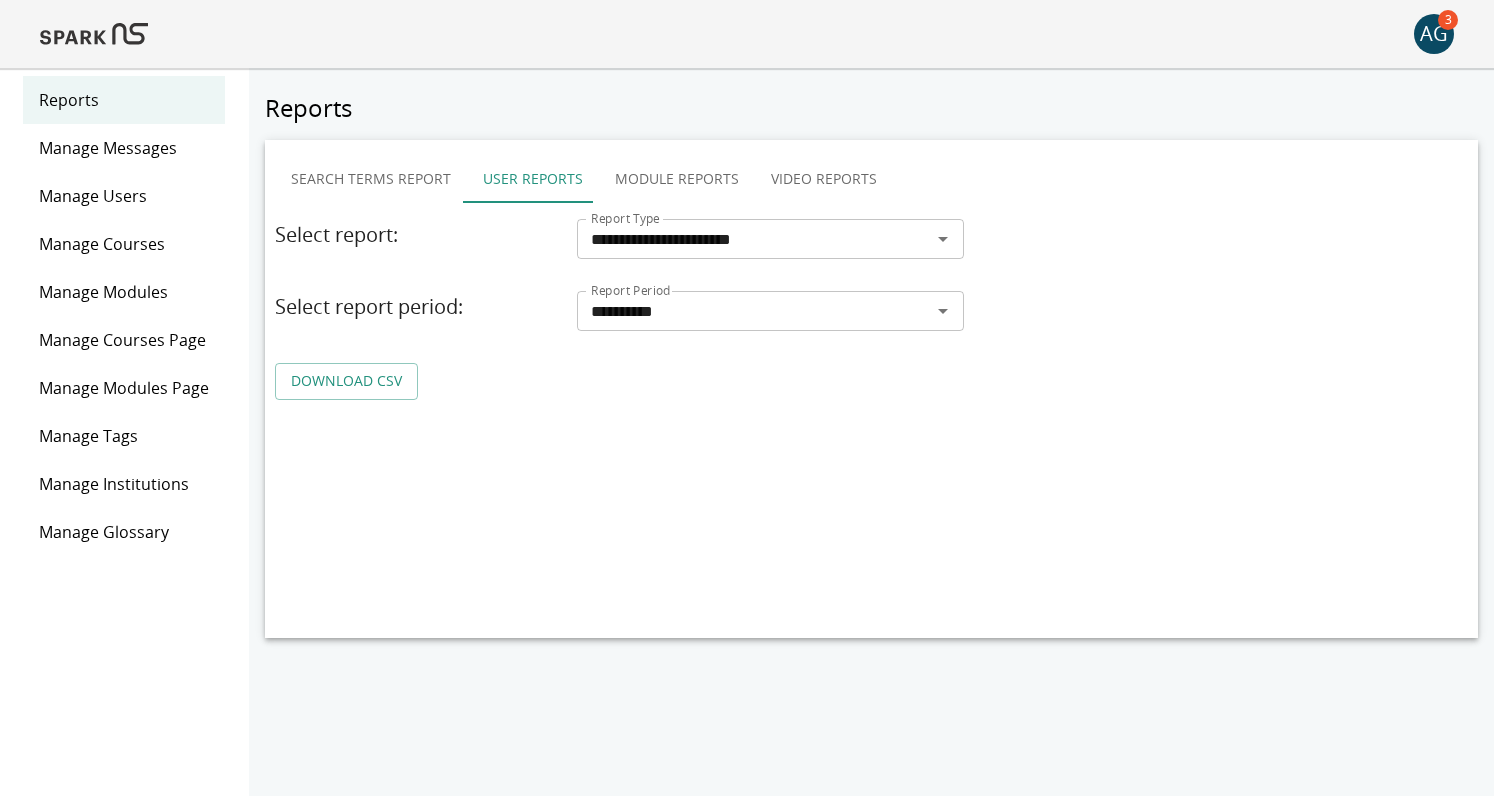click at bounding box center [94, 34] 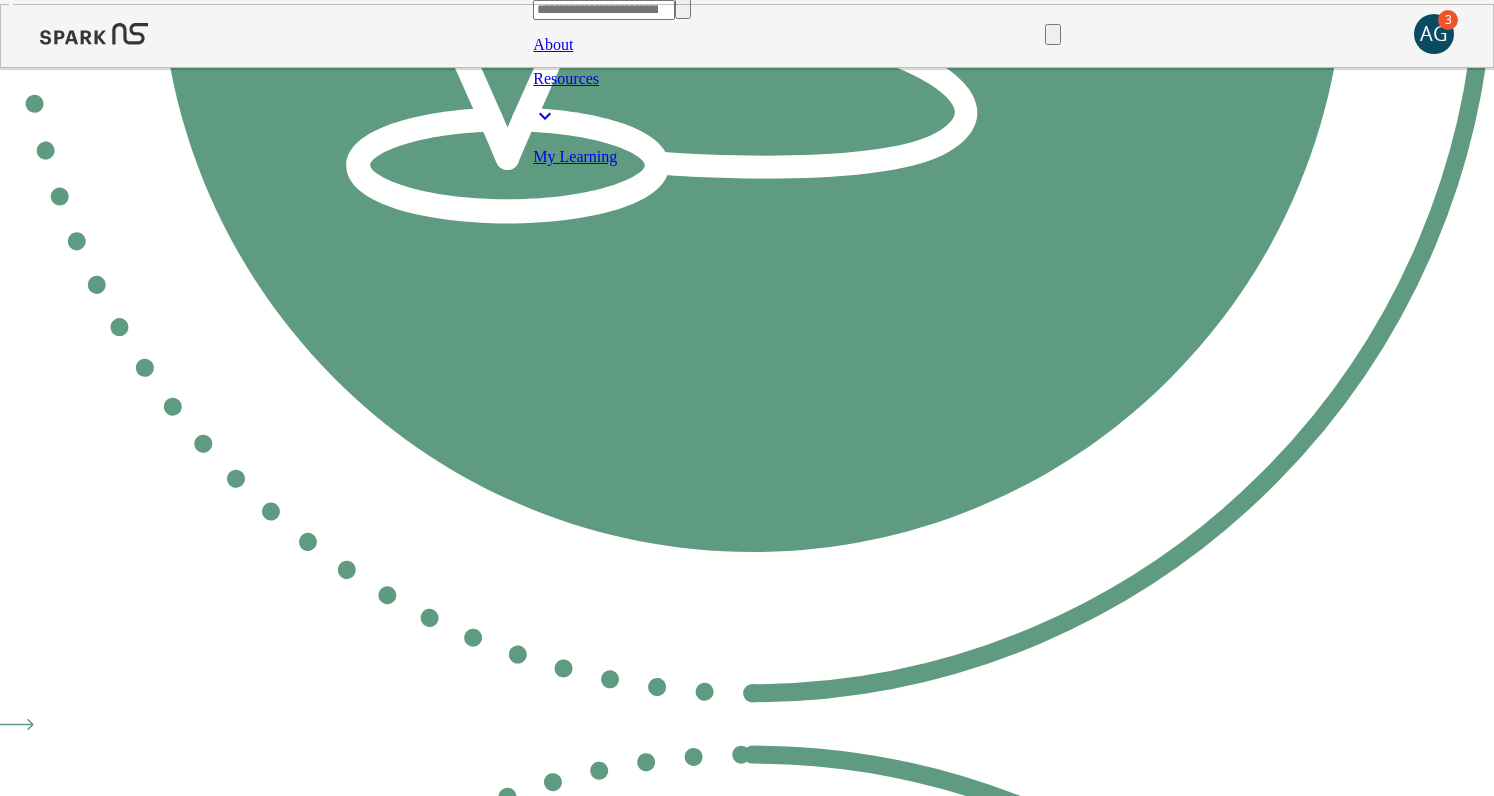 scroll, scrollTop: 1710, scrollLeft: 0, axis: vertical 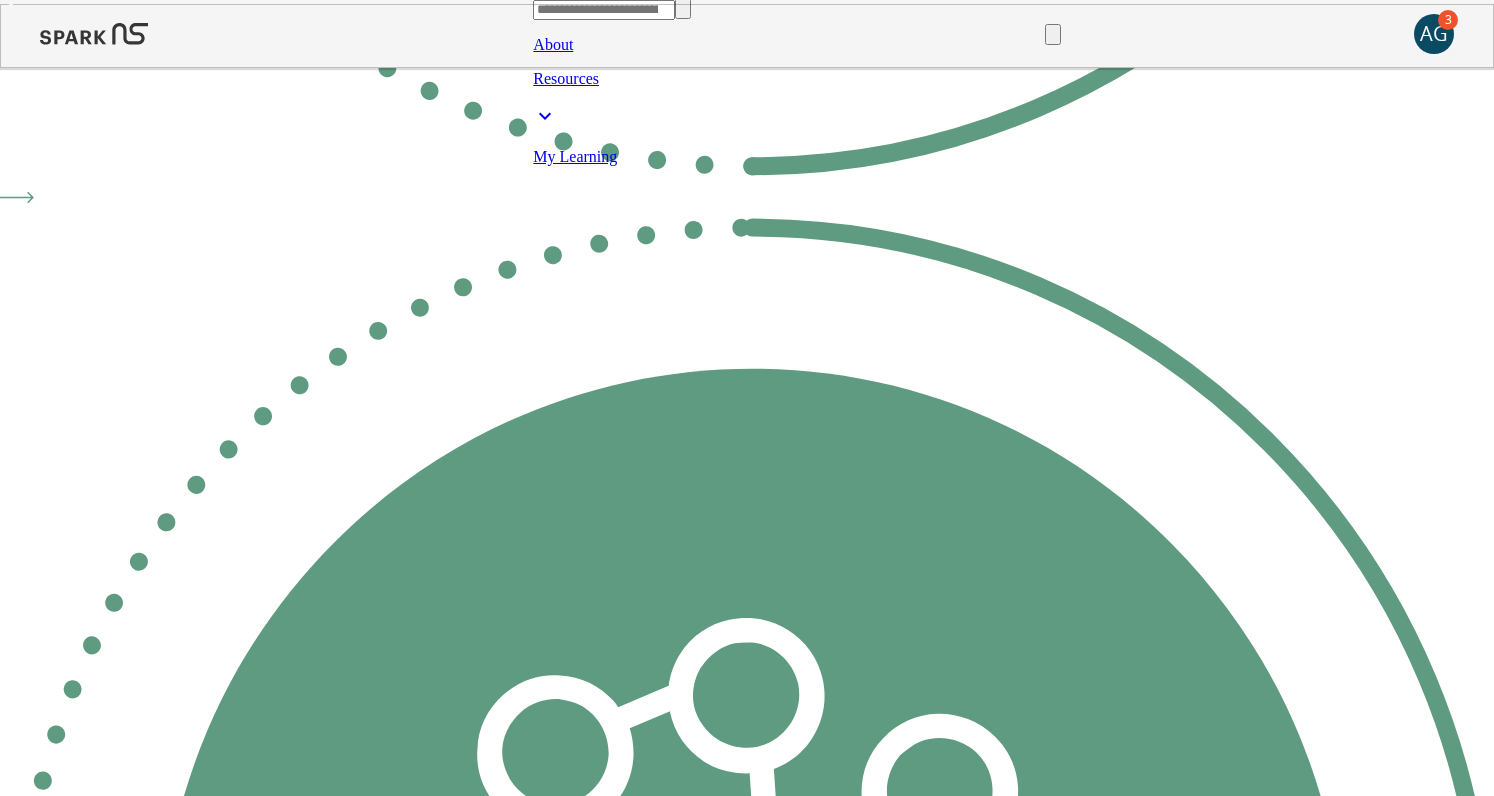 click on "Privacy" at bounding box center [747, 19505] 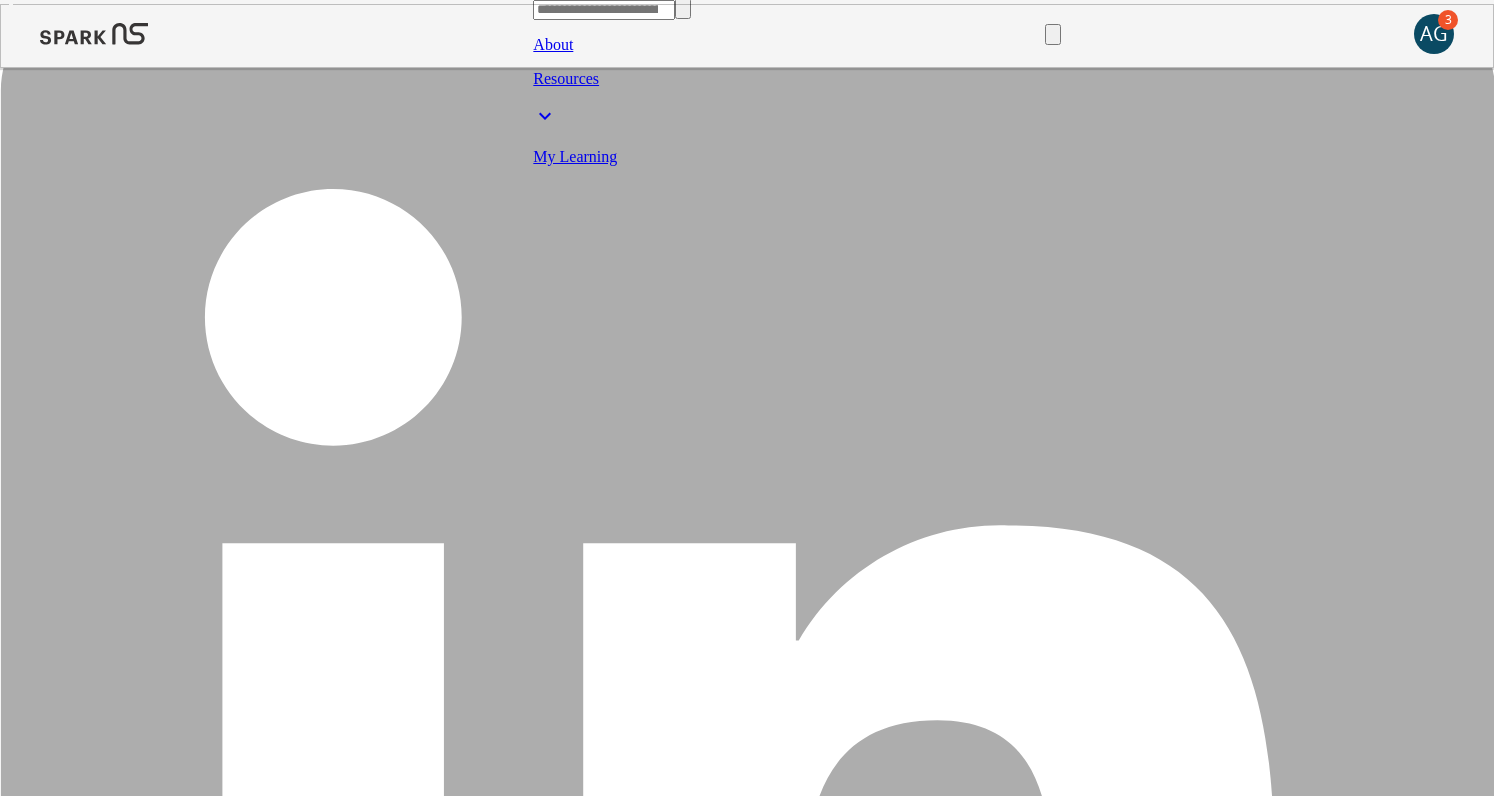 scroll, scrollTop: 4276, scrollLeft: 0, axis: vertical 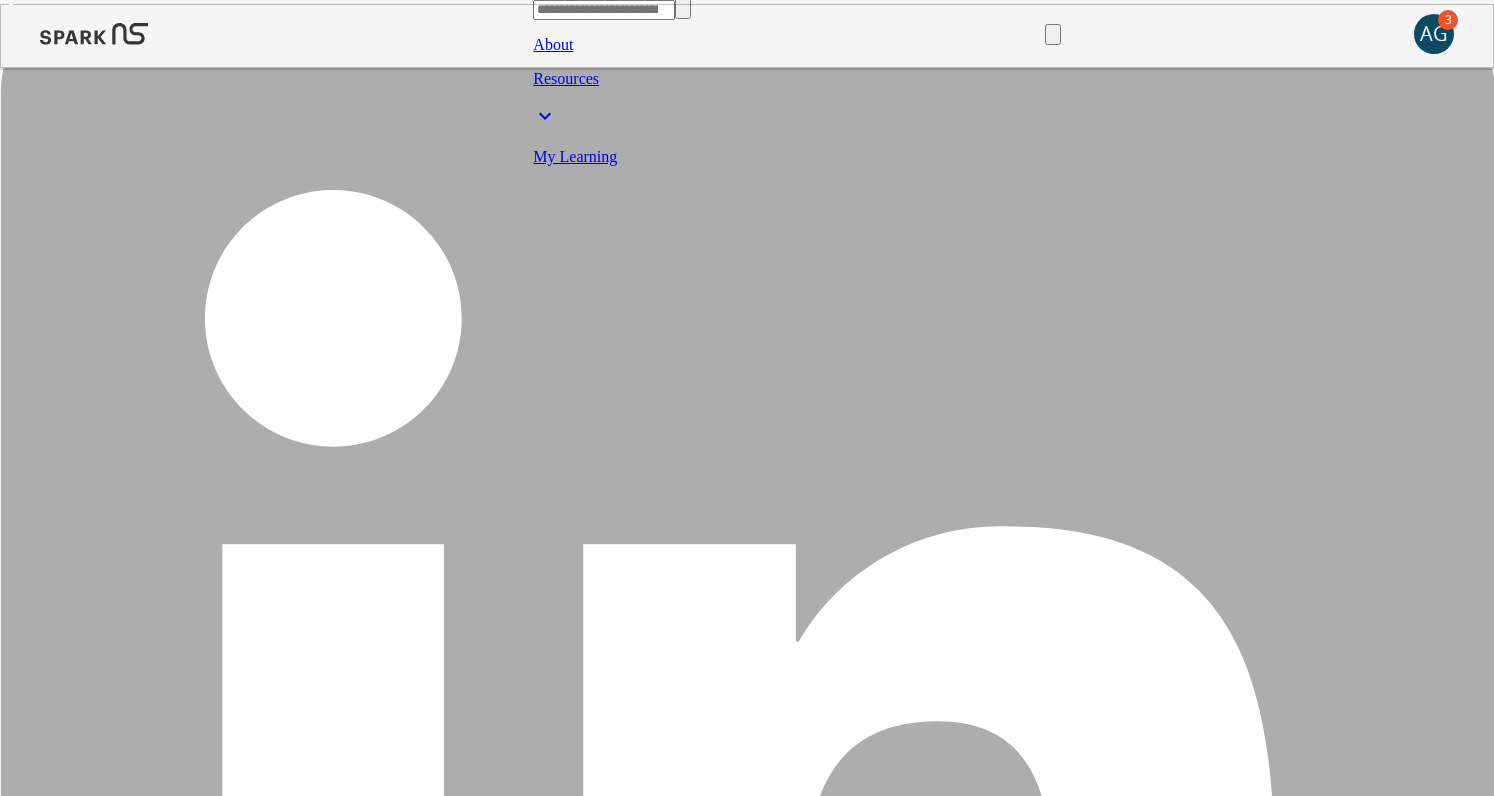 drag, startPoint x: 131, startPoint y: 513, endPoint x: 213, endPoint y: 595, distance: 115.965515 